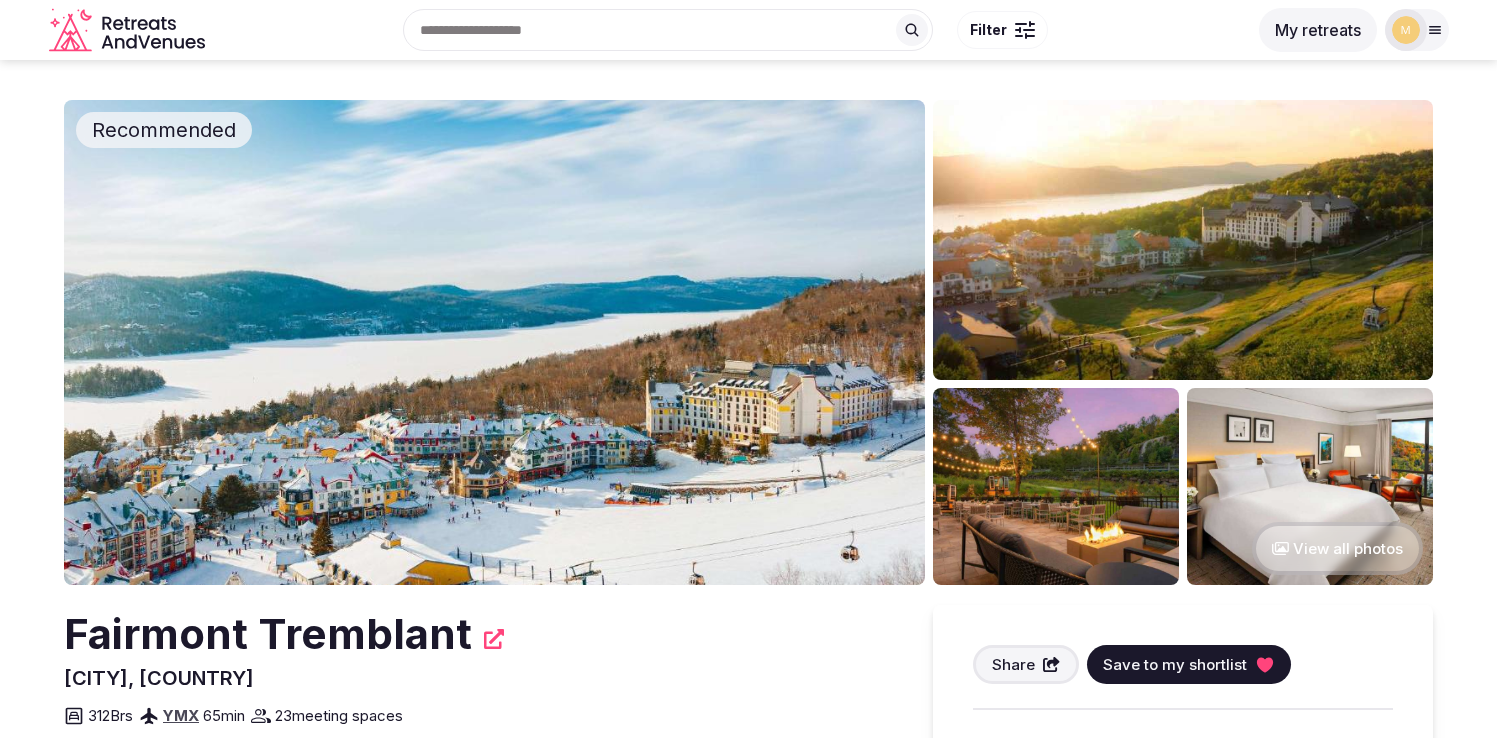 scroll, scrollTop: 0, scrollLeft: 0, axis: both 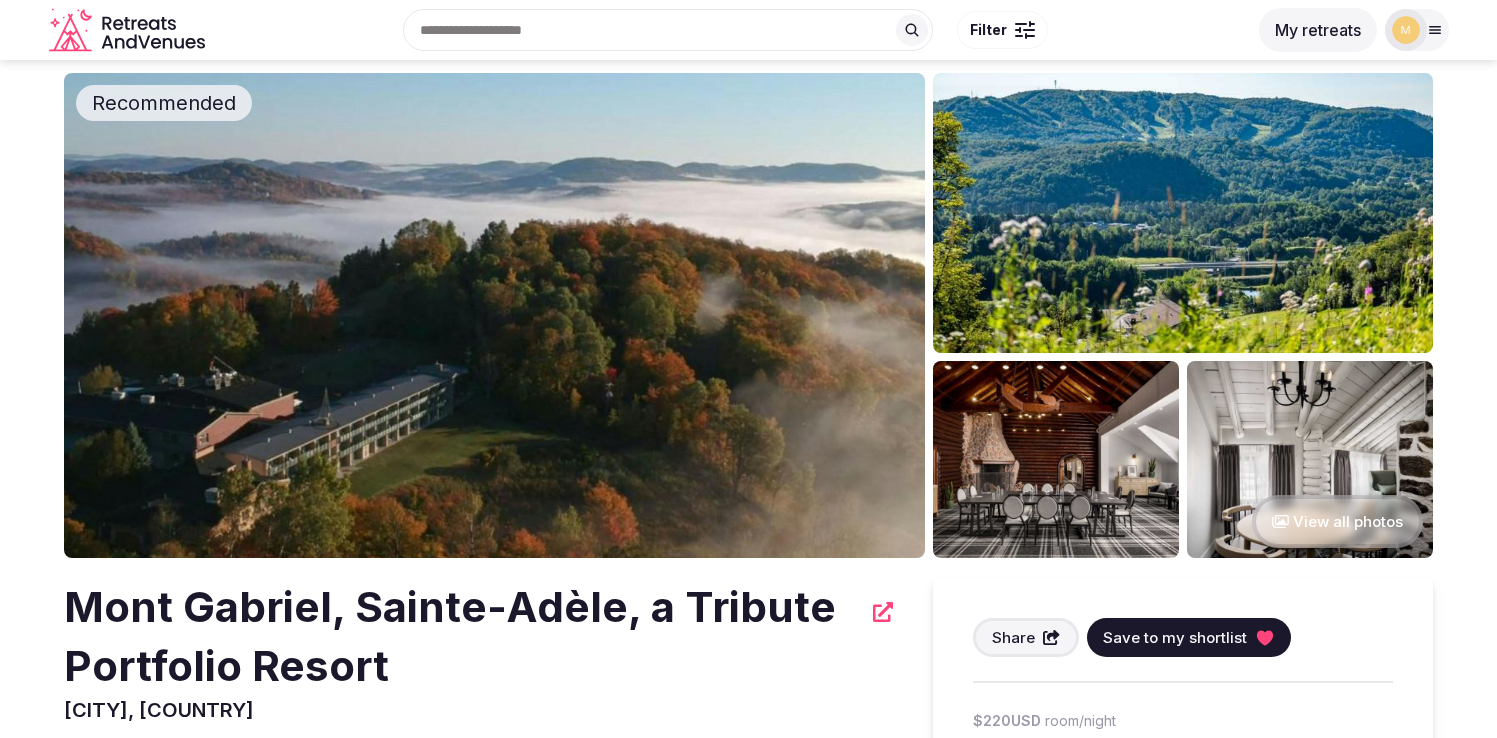 click at bounding box center [494, 315] 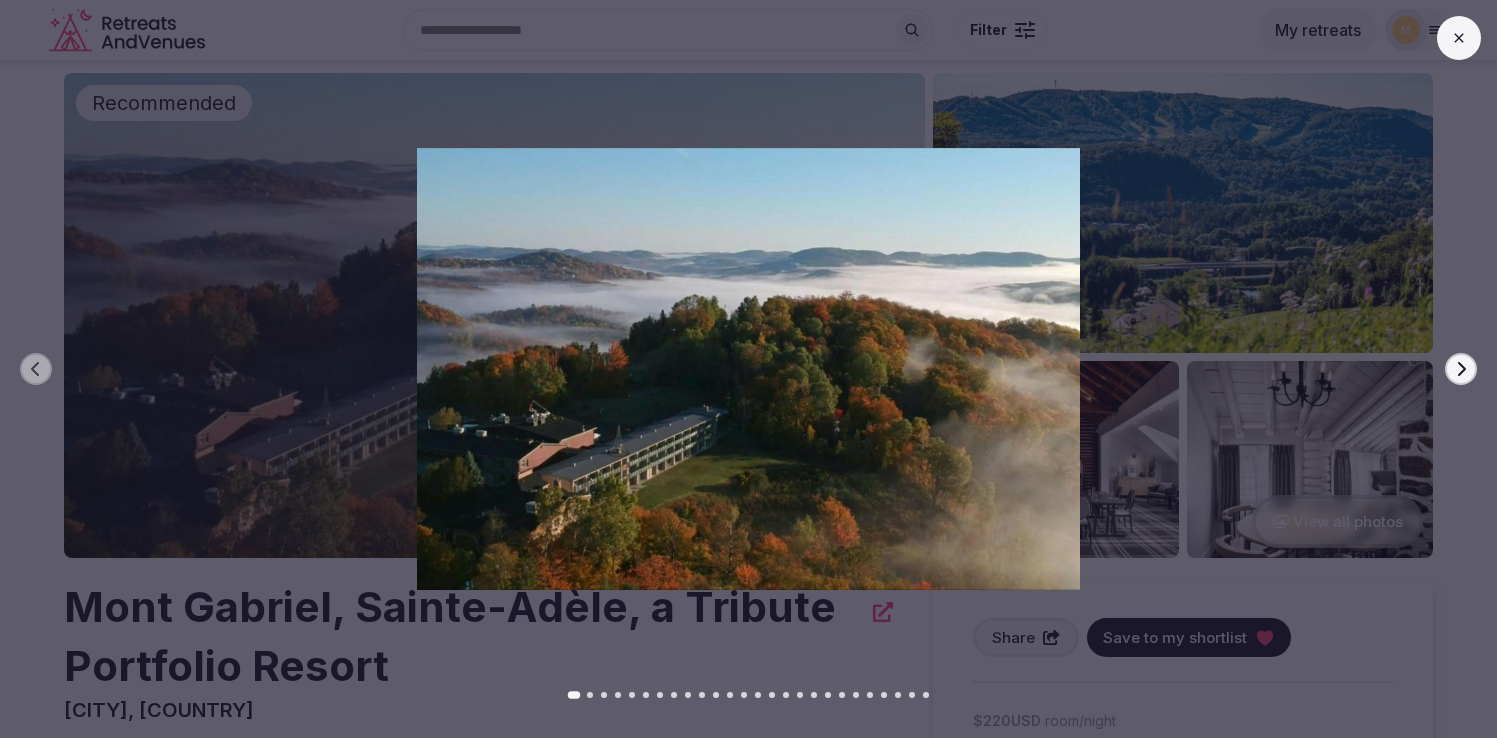 click 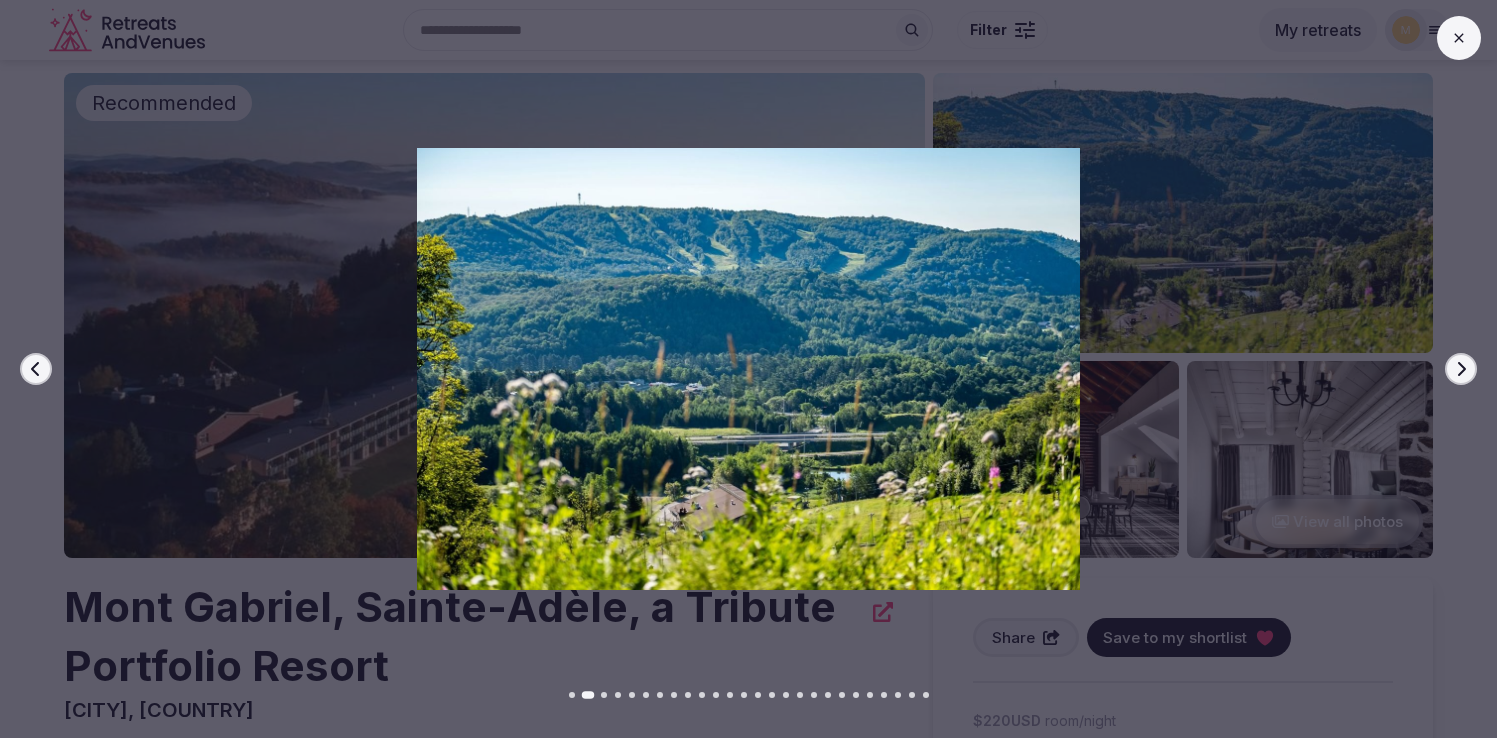 click 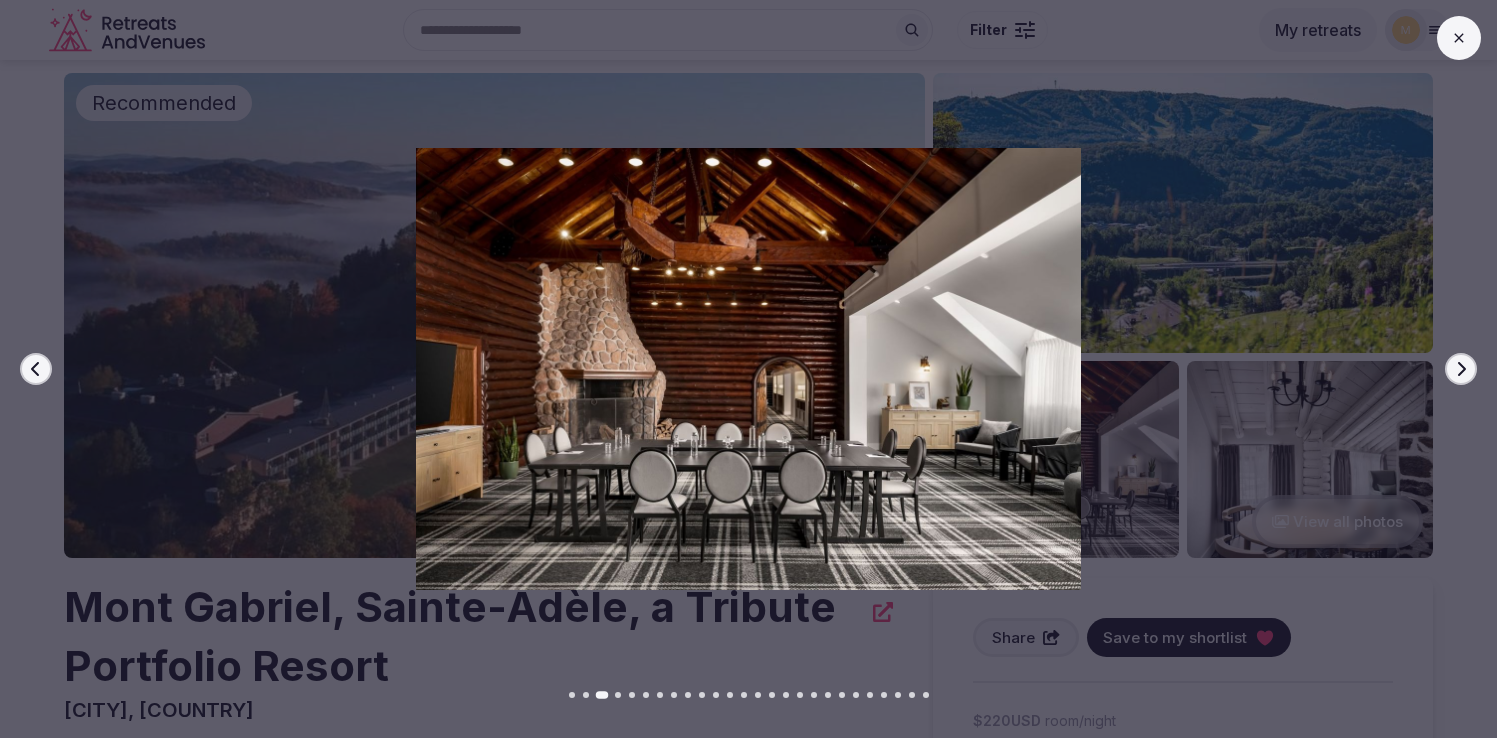 click 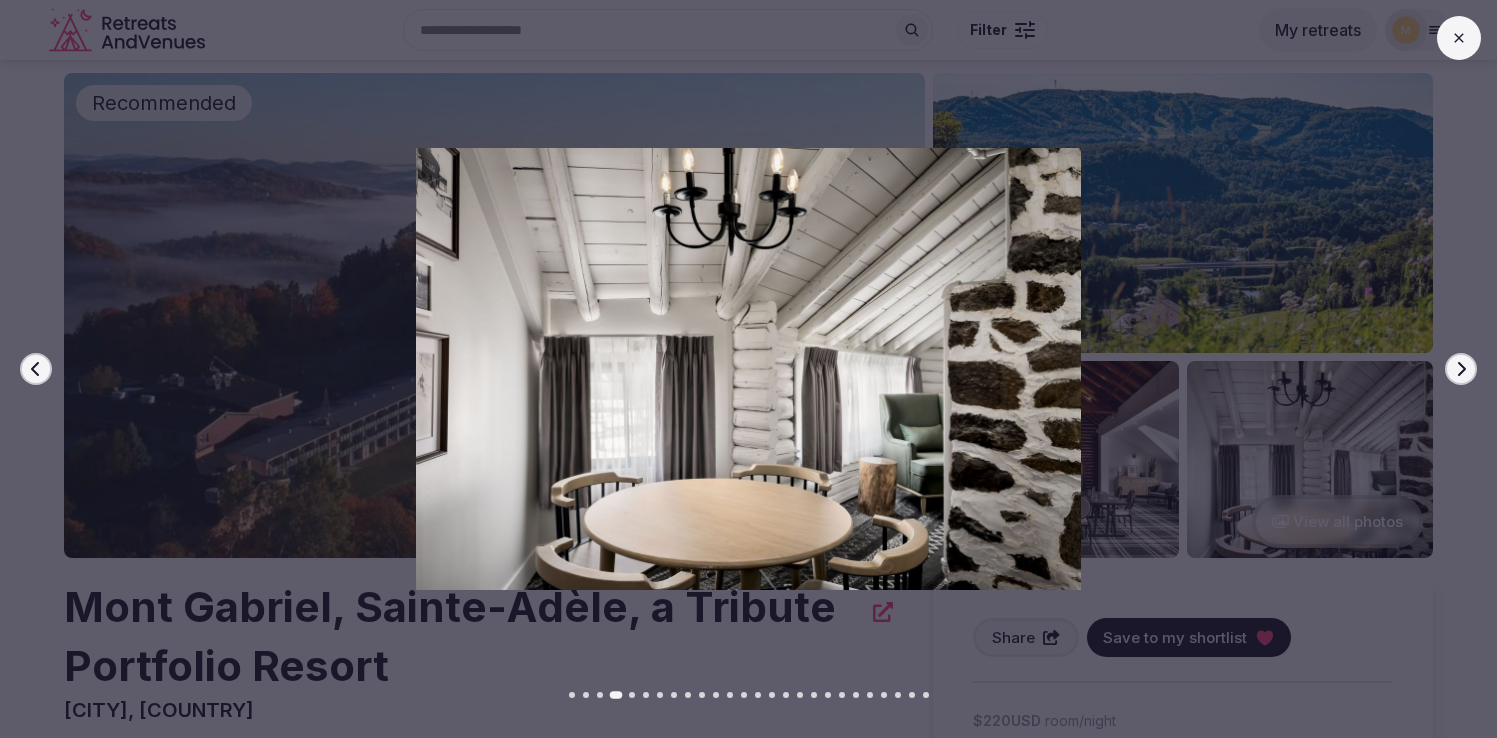 click 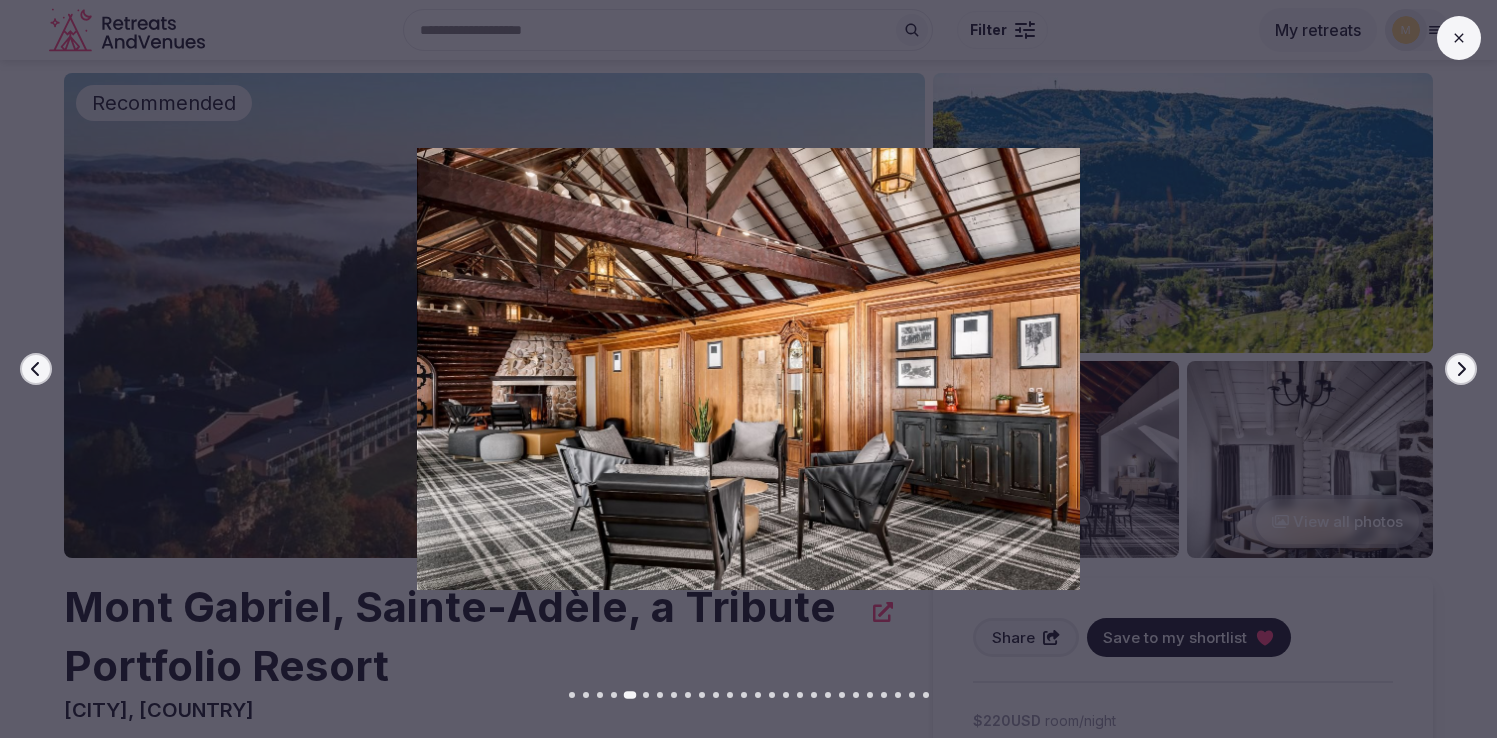 click 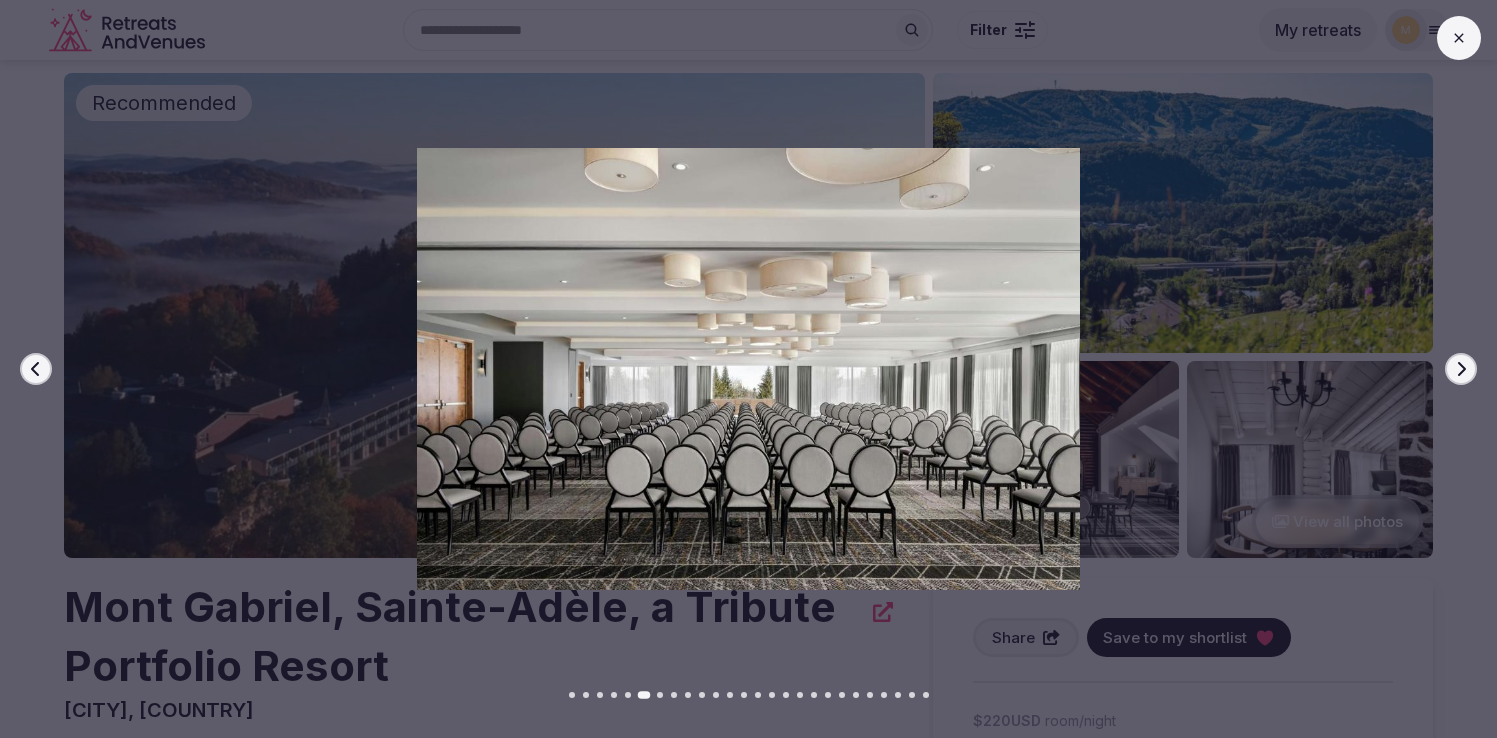 click 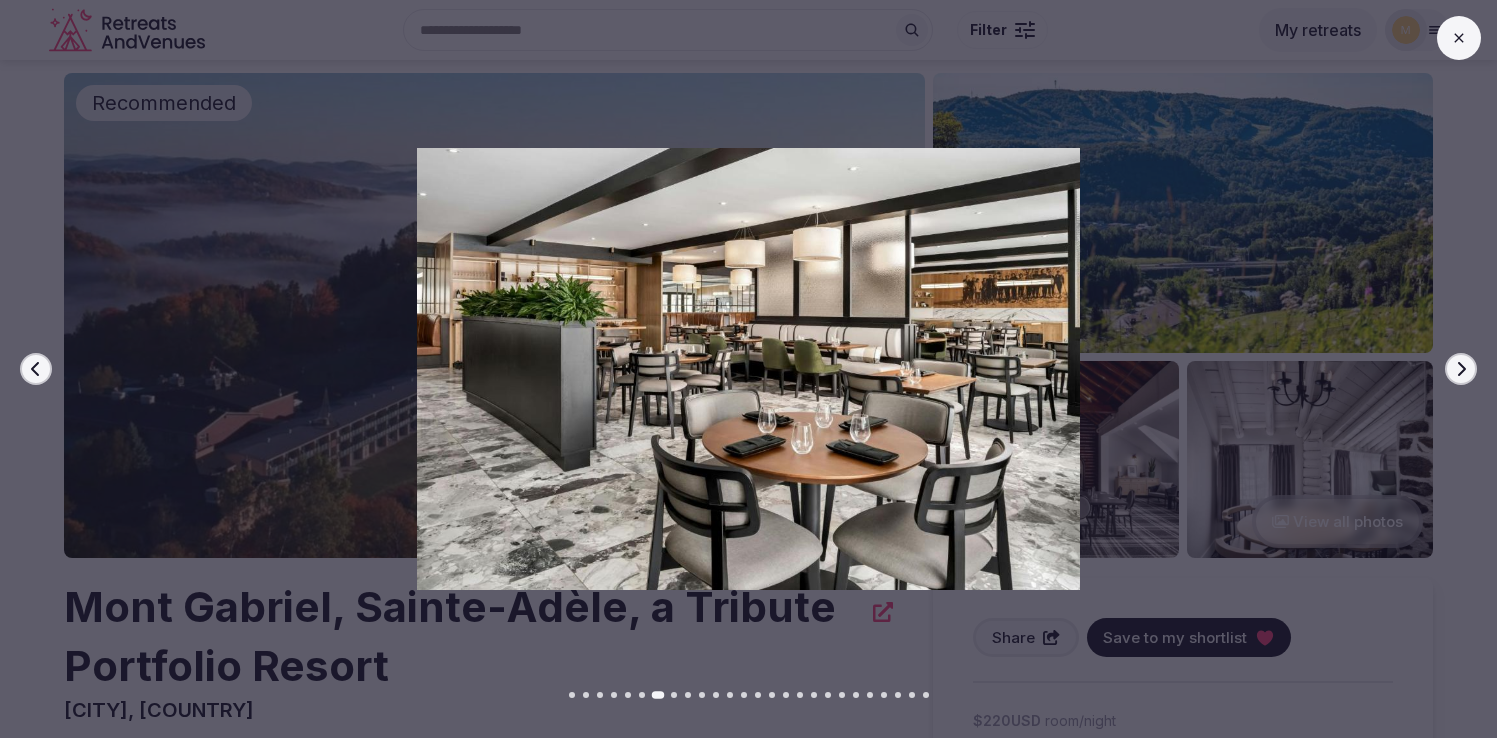 click 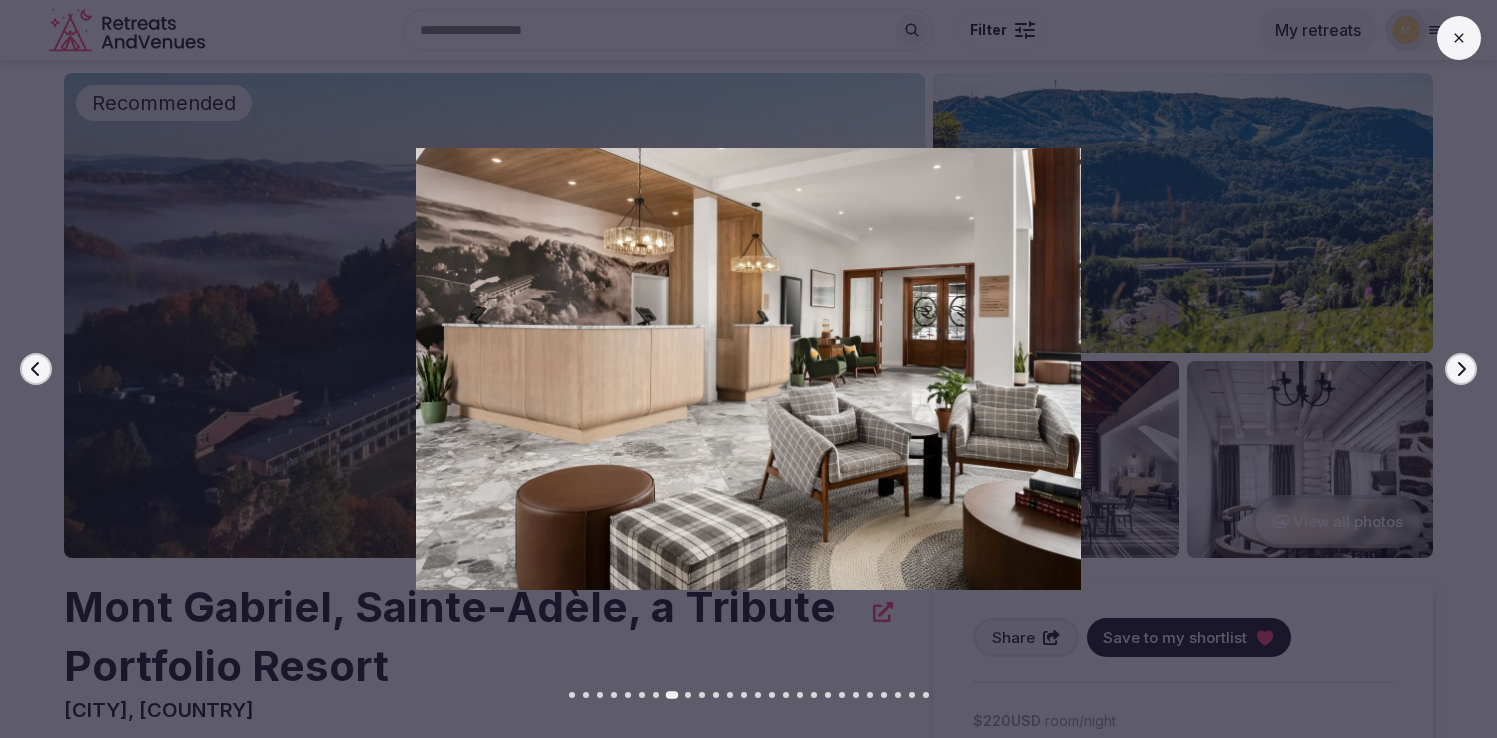 click 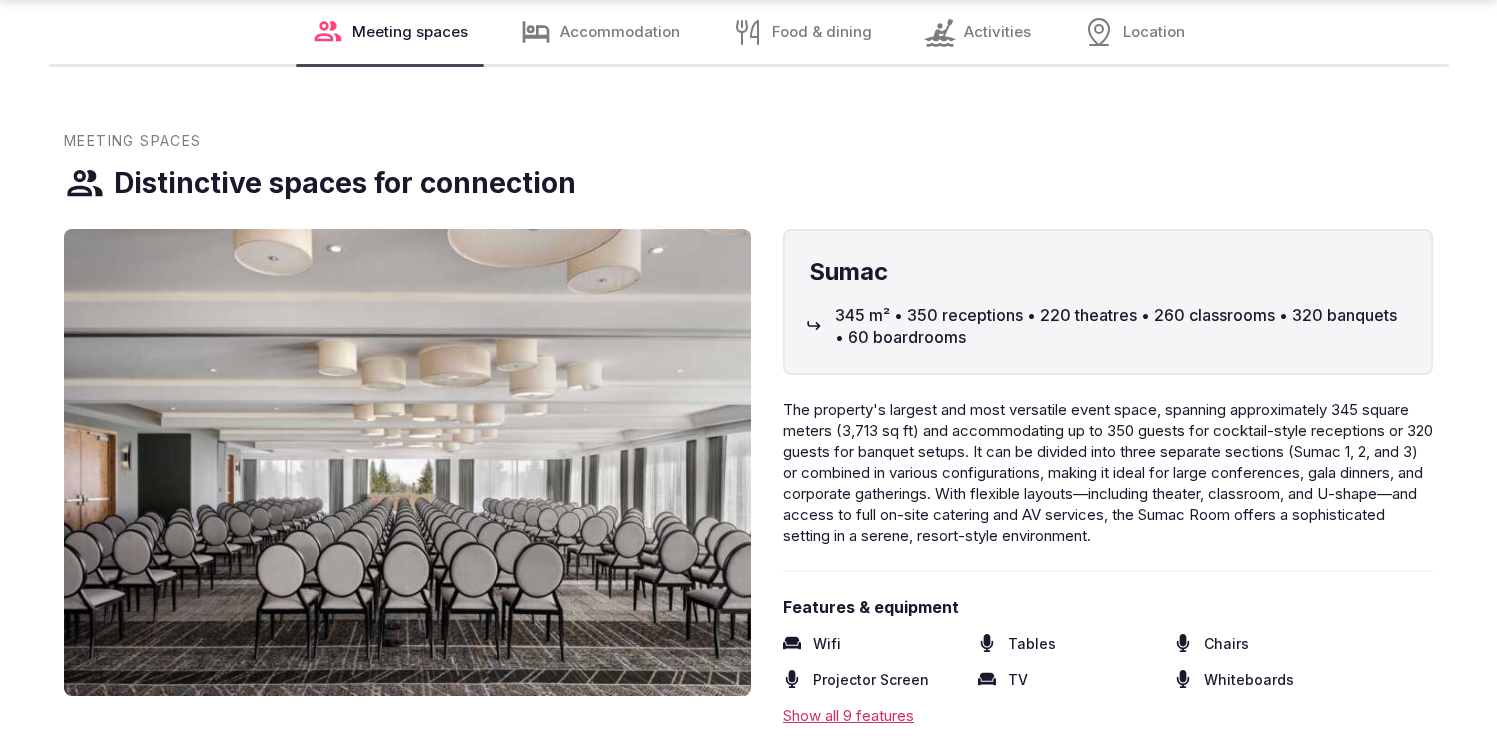click on "Accommodation" at bounding box center (600, 32) 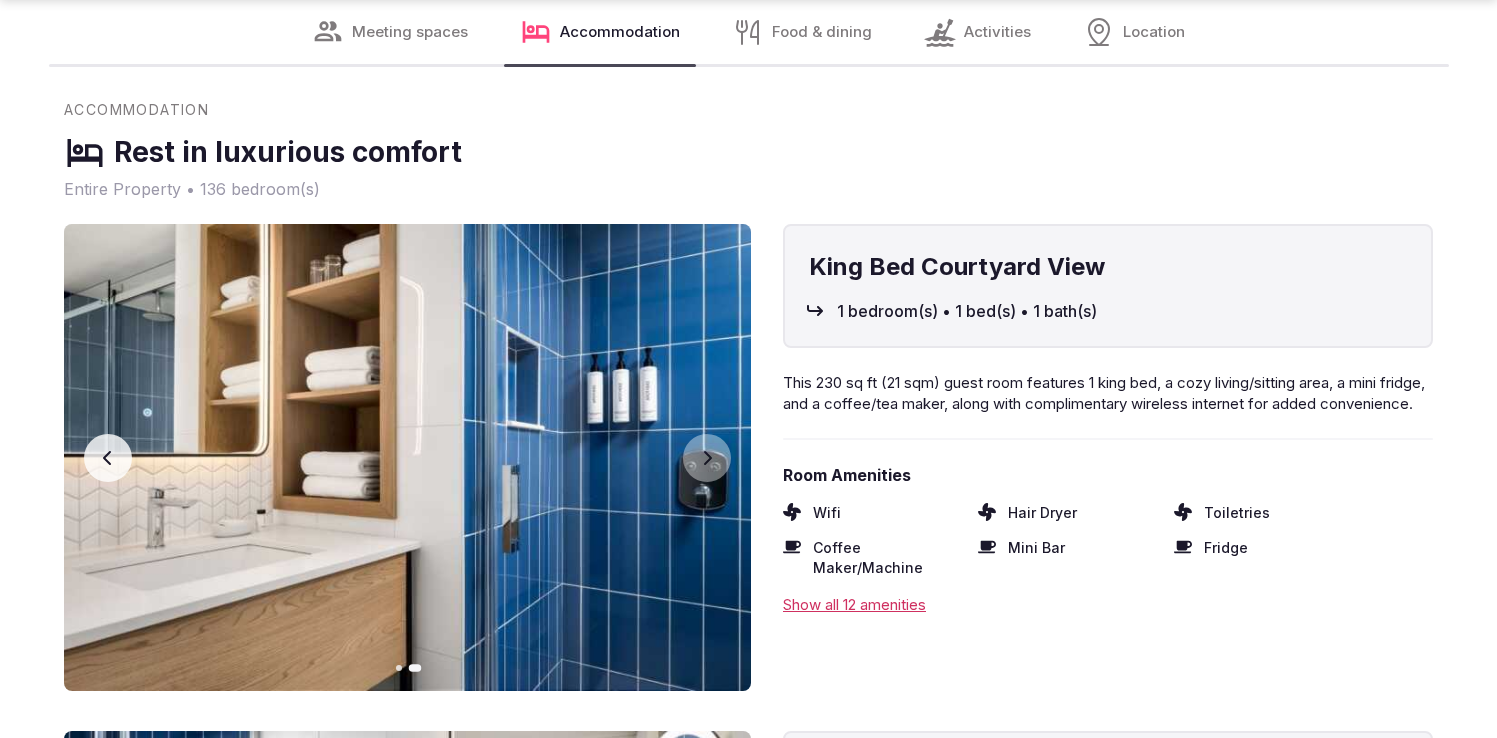 click on "Meeting spaces" at bounding box center (410, 32) 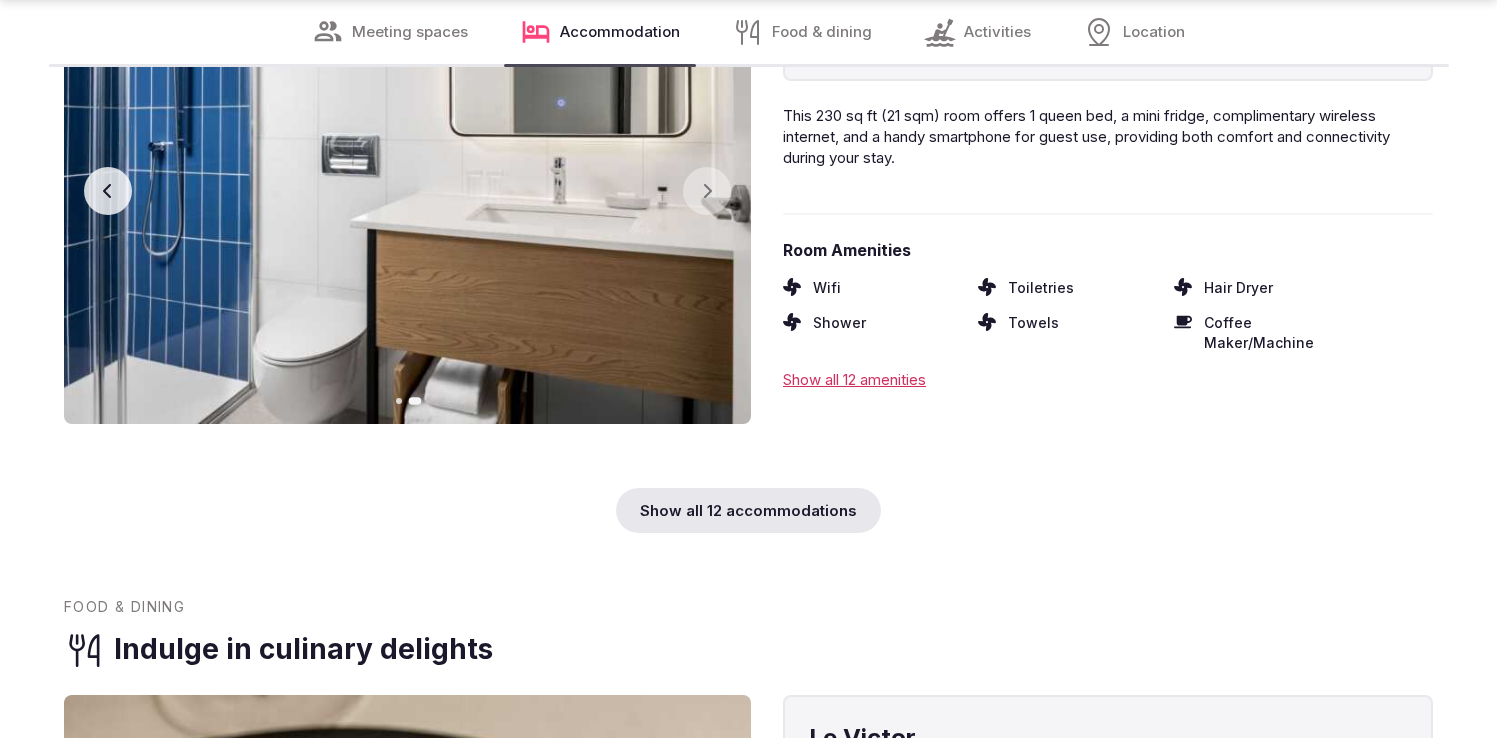scroll, scrollTop: 5692, scrollLeft: 0, axis: vertical 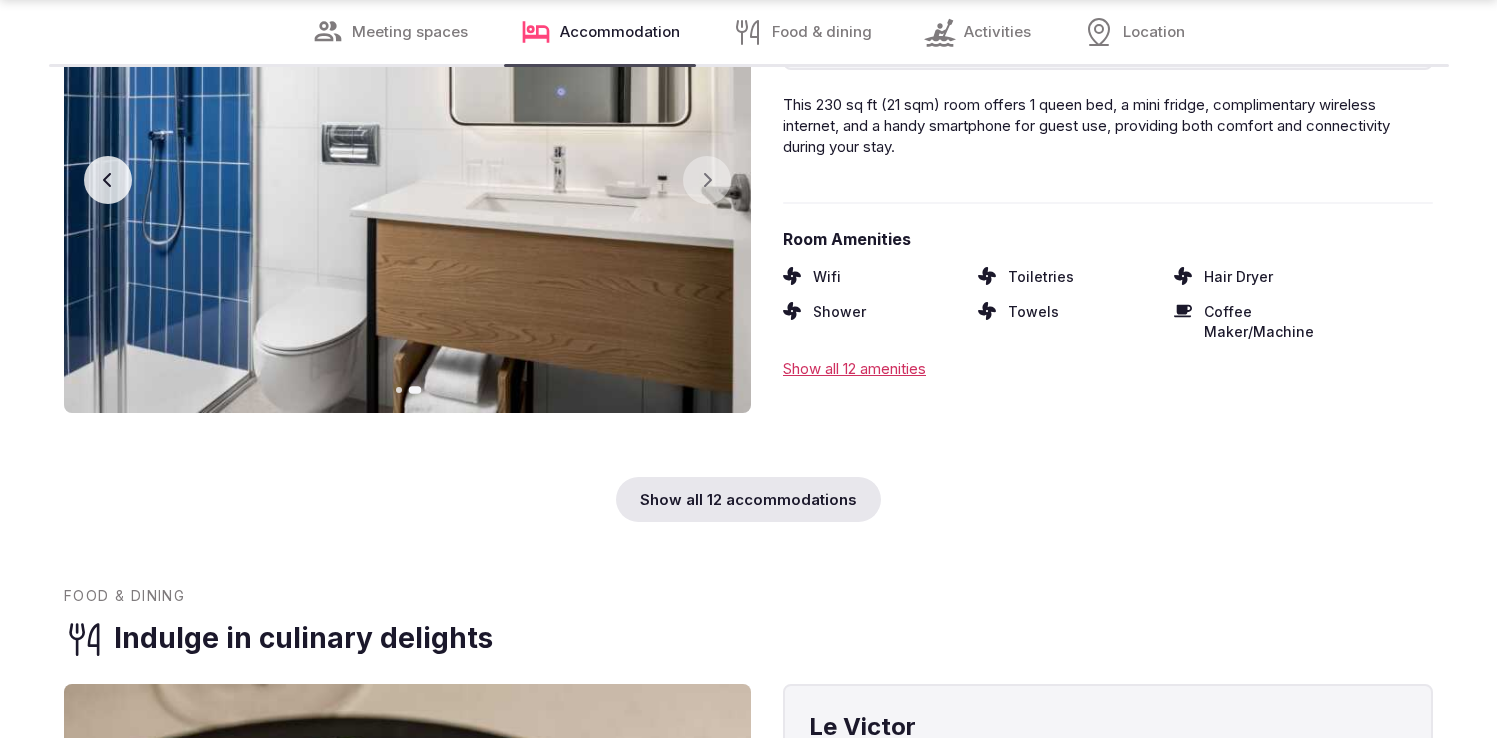 click on "Show all 12 accommodations" at bounding box center (748, 499) 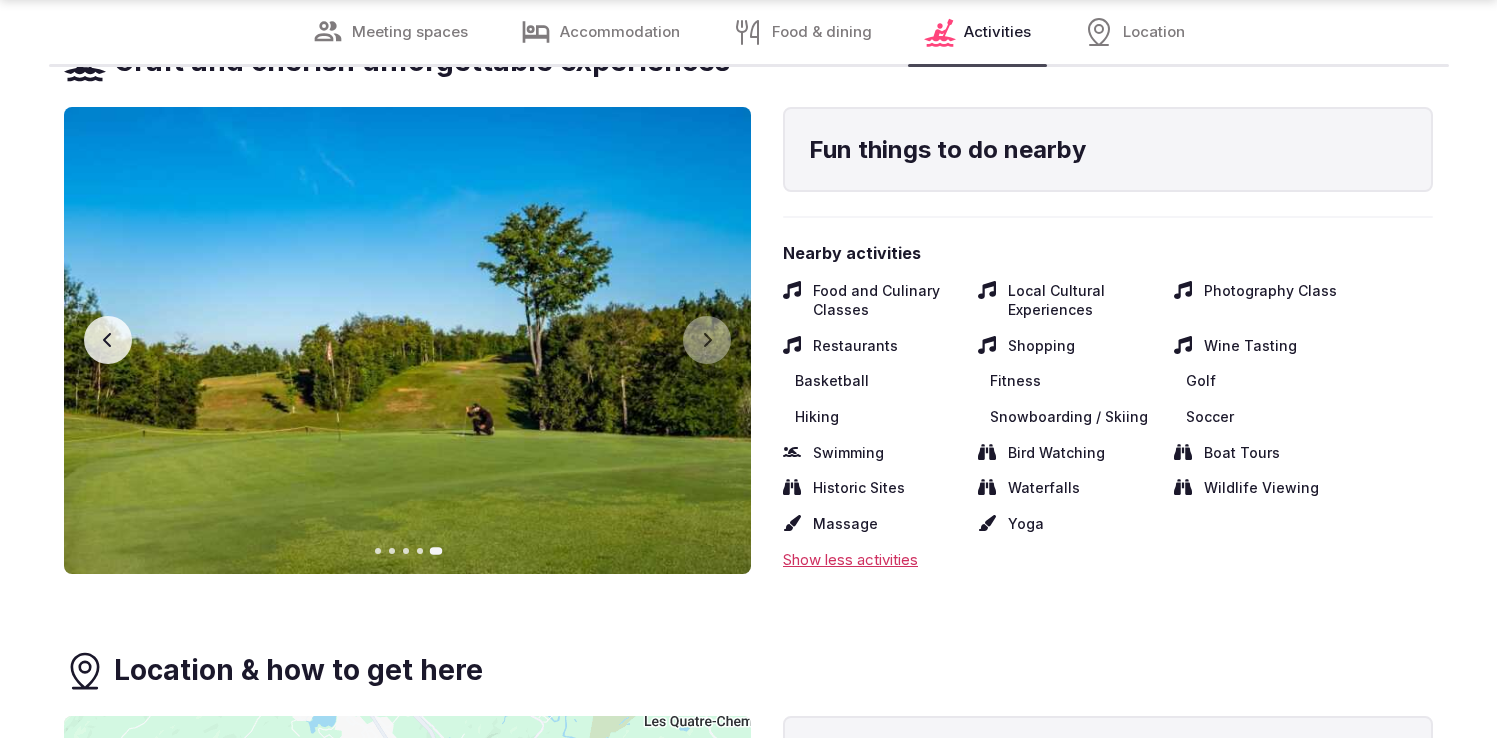 scroll, scrollTop: 12479, scrollLeft: 0, axis: vertical 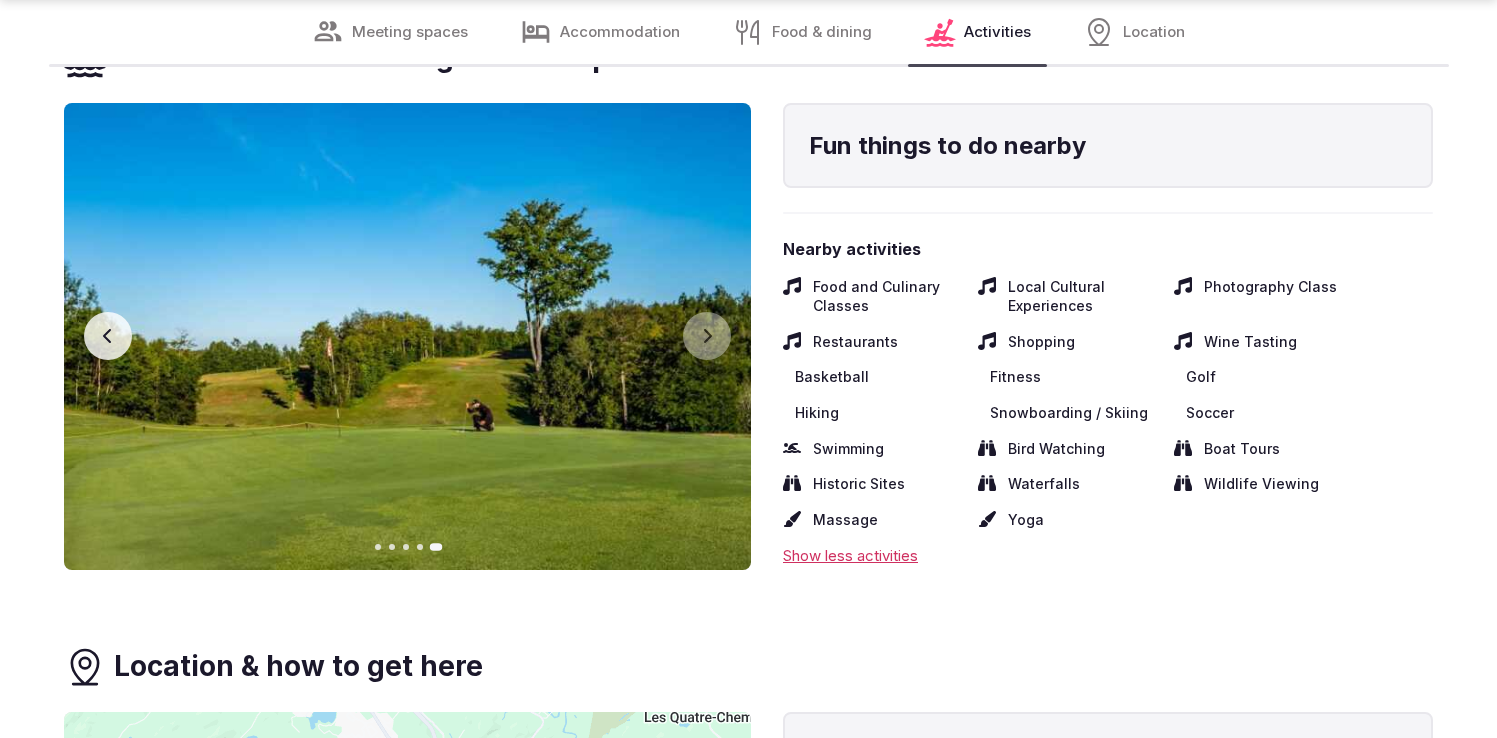 copy 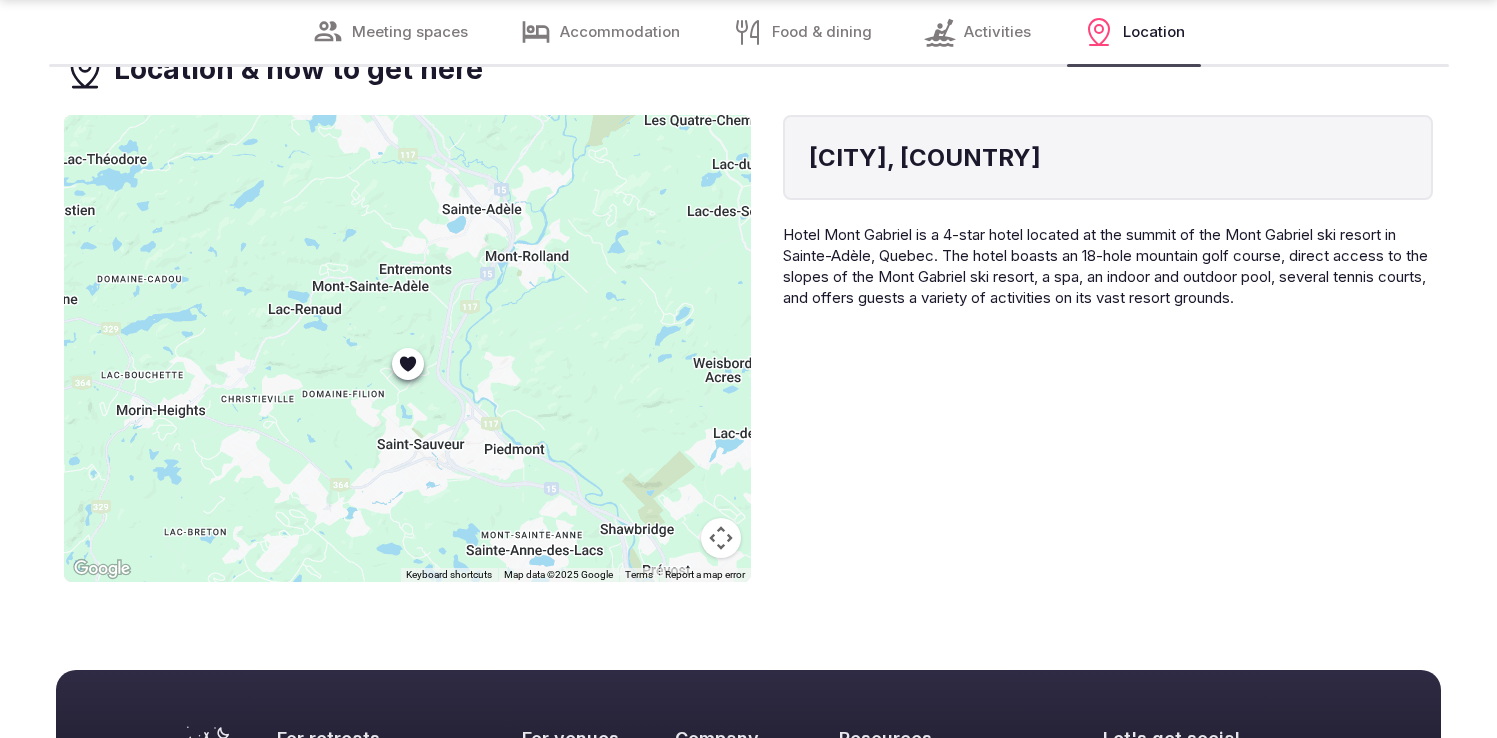 scroll, scrollTop: 13090, scrollLeft: 0, axis: vertical 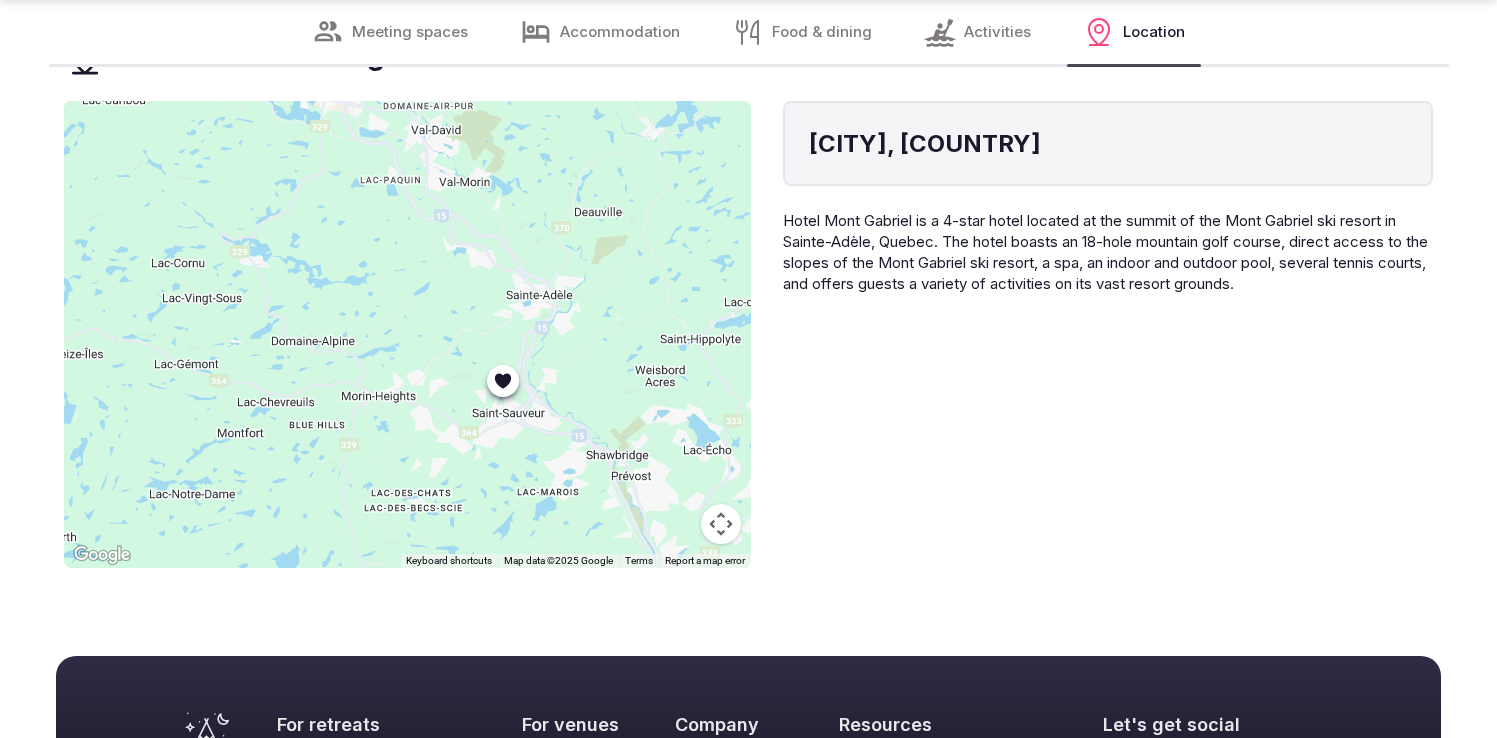 drag, startPoint x: 459, startPoint y: 346, endPoint x: 547, endPoint y: 368, distance: 90.70832 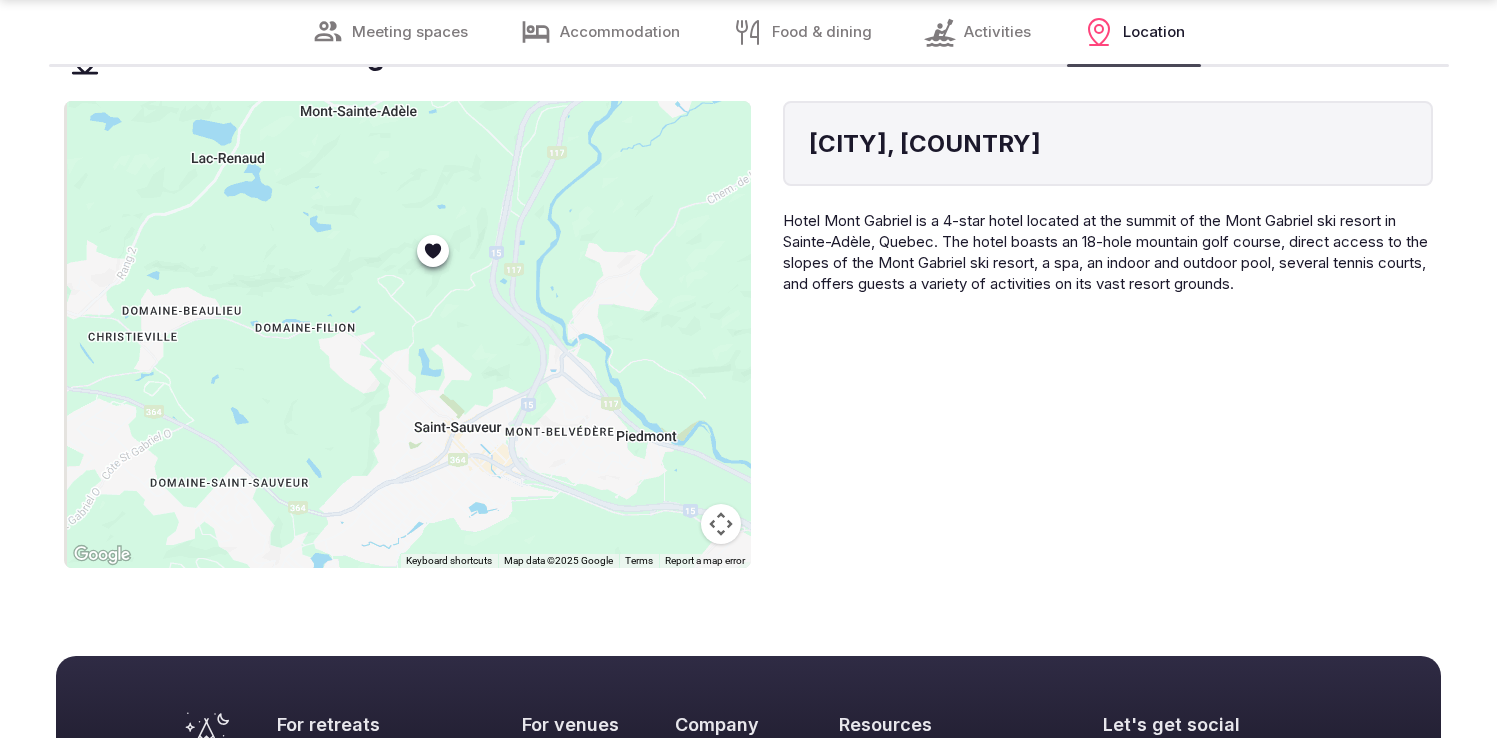 drag, startPoint x: 421, startPoint y: 246, endPoint x: 466, endPoint y: 347, distance: 110.57124 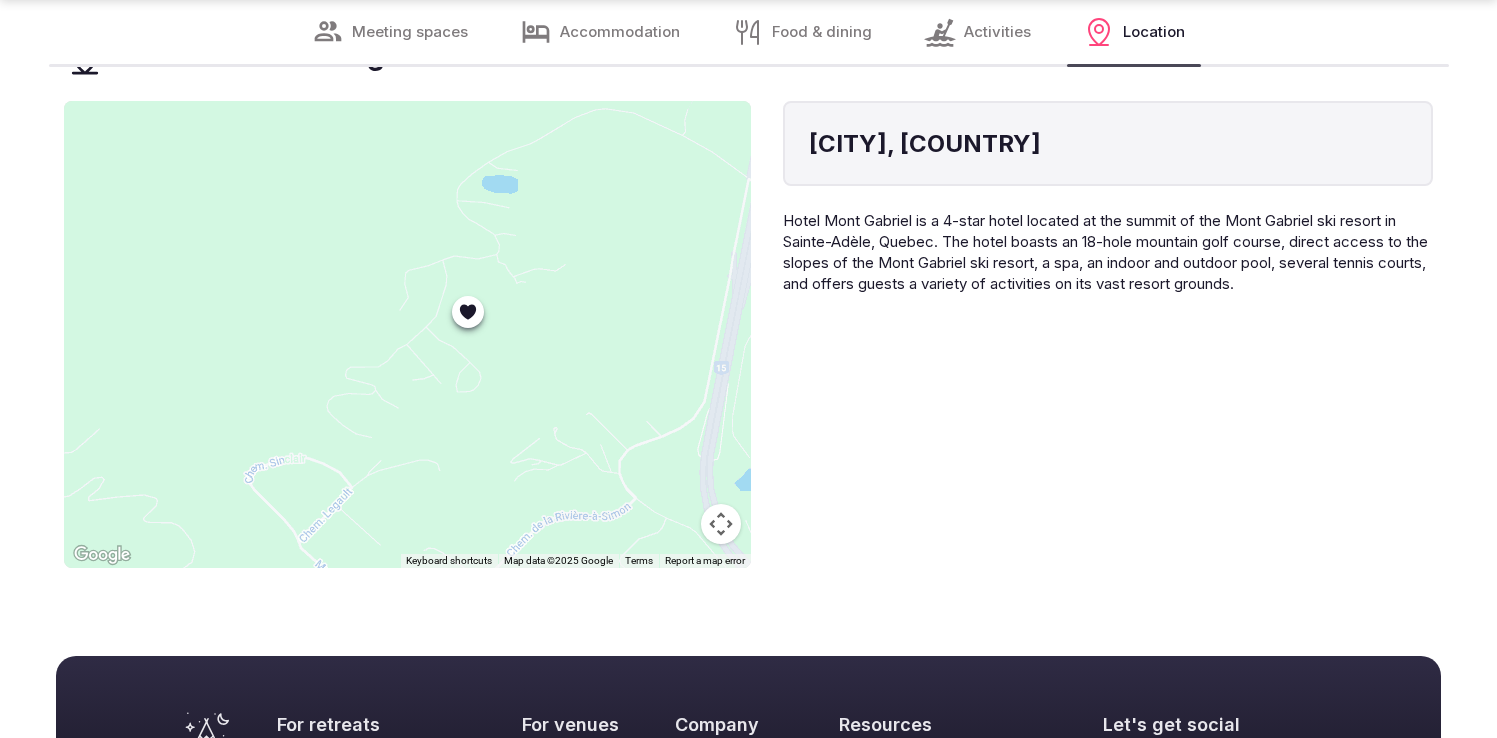 drag, startPoint x: 424, startPoint y: 170, endPoint x: 479, endPoint y: 436, distance: 271.6266 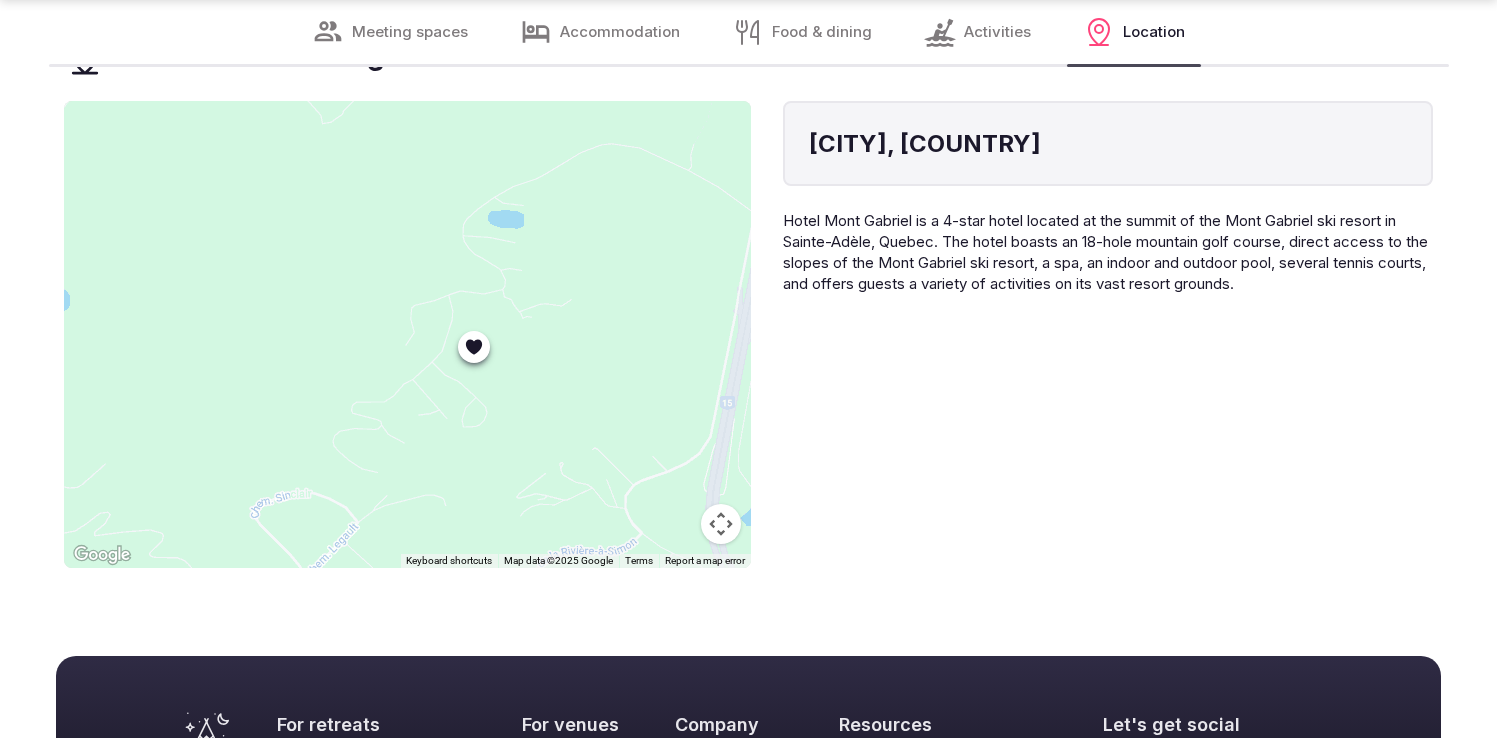 click on "Meeting spaces" at bounding box center (410, 32) 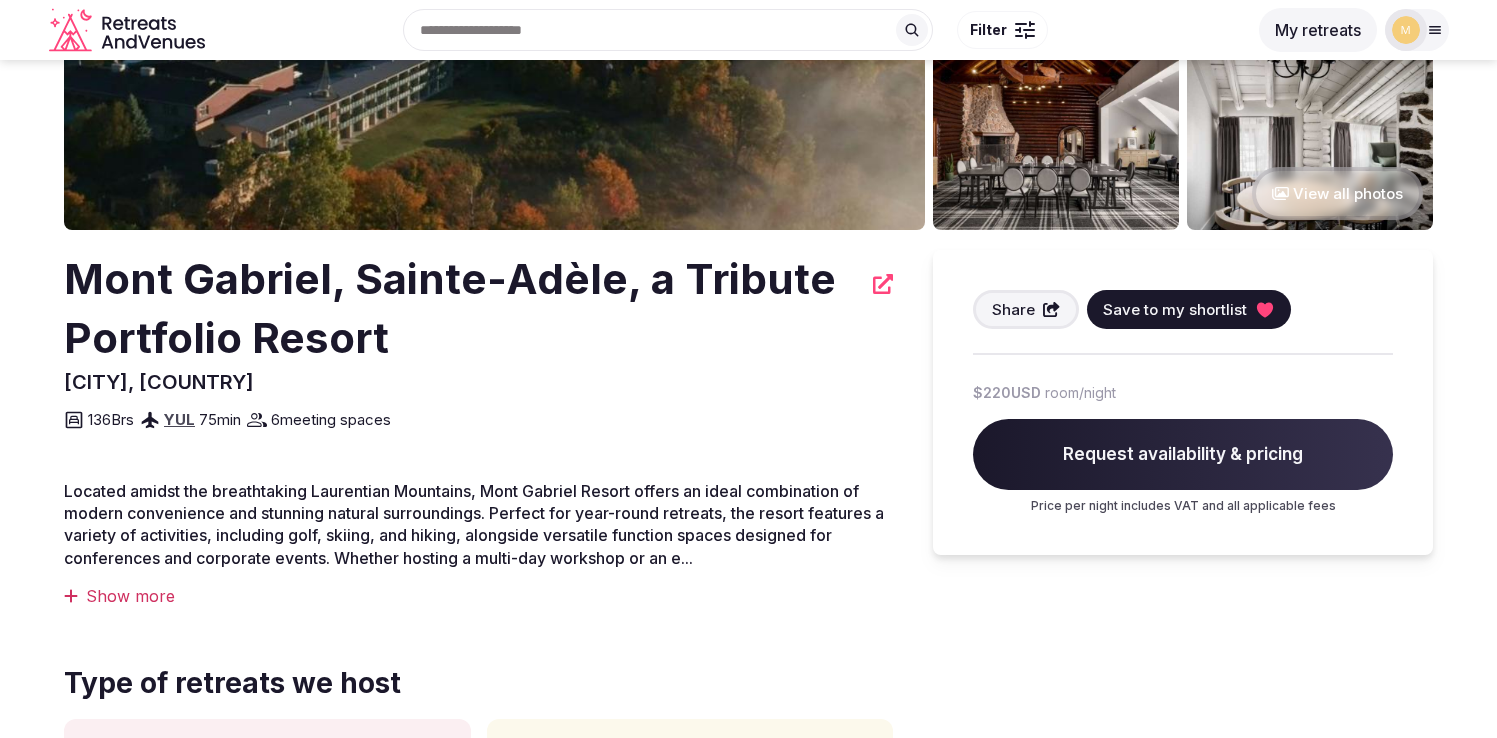 scroll, scrollTop: 0, scrollLeft: 0, axis: both 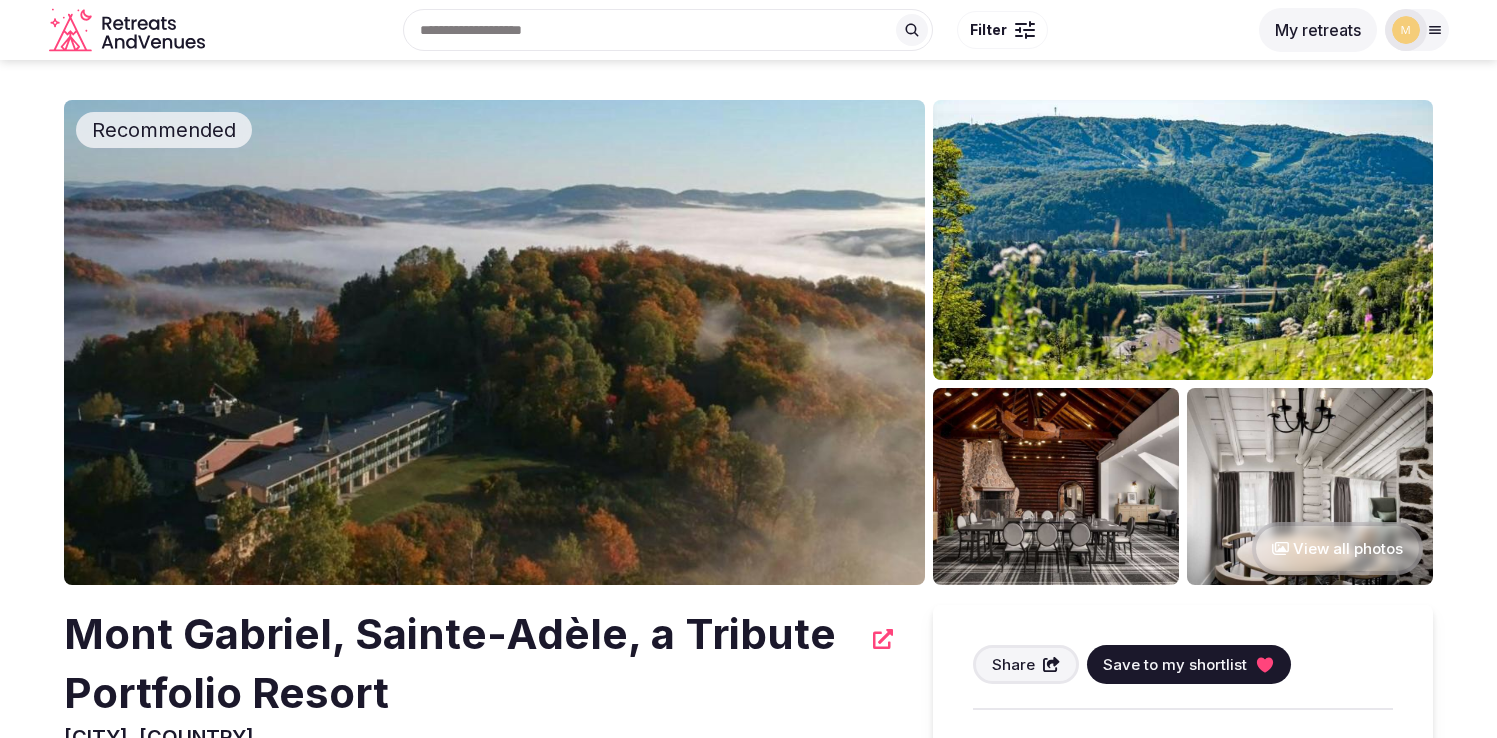 click at bounding box center (494, 342) 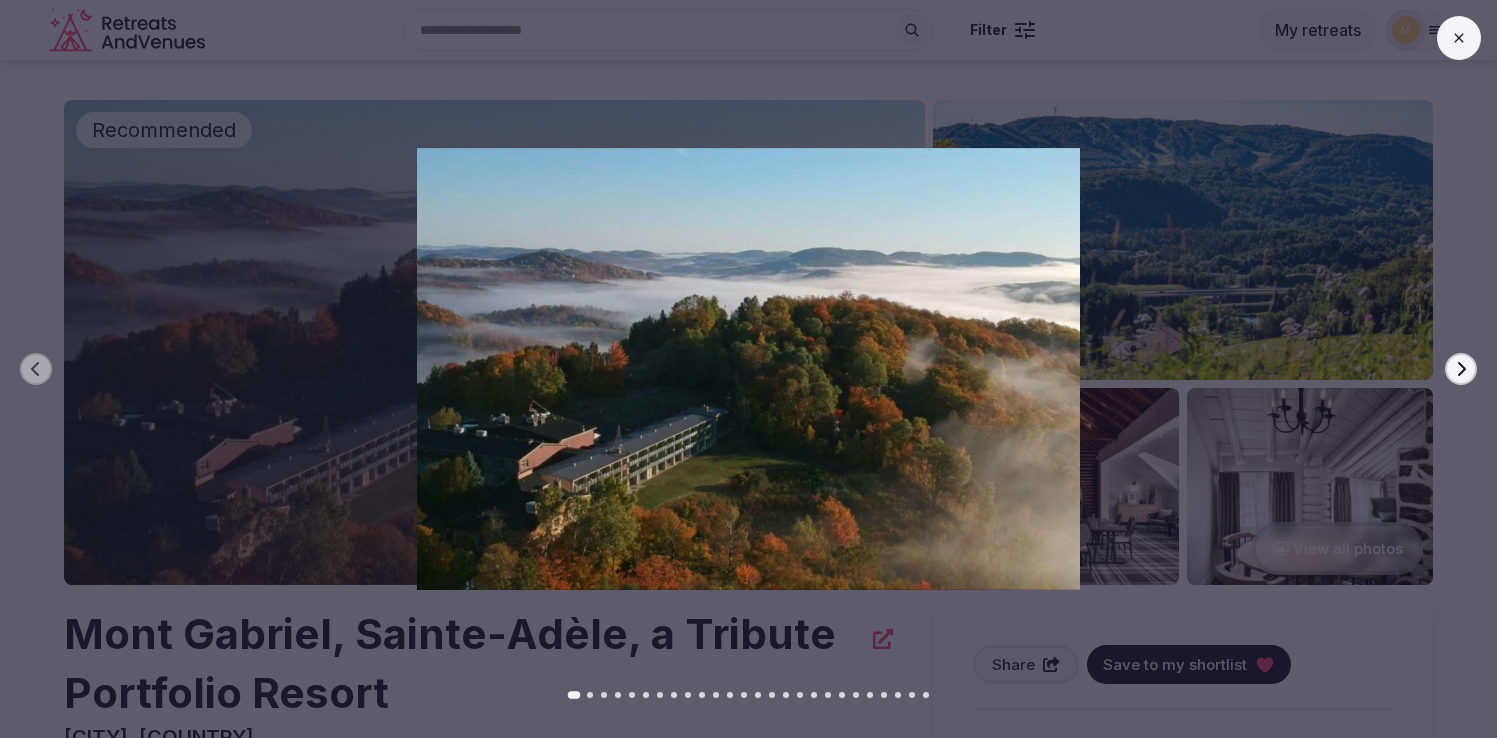 click on "Next slide" at bounding box center (1461, 369) 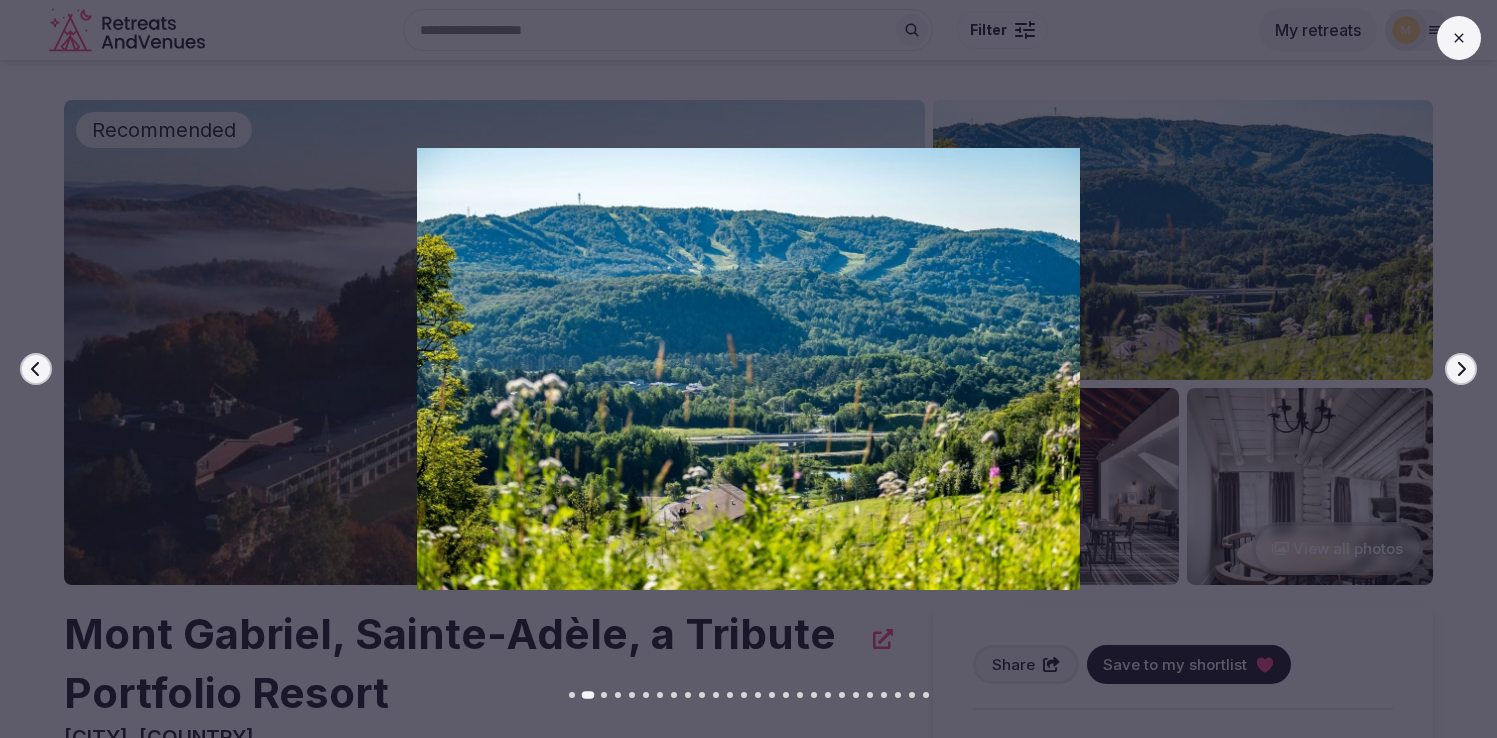 click on "Next slide" at bounding box center (1461, 369) 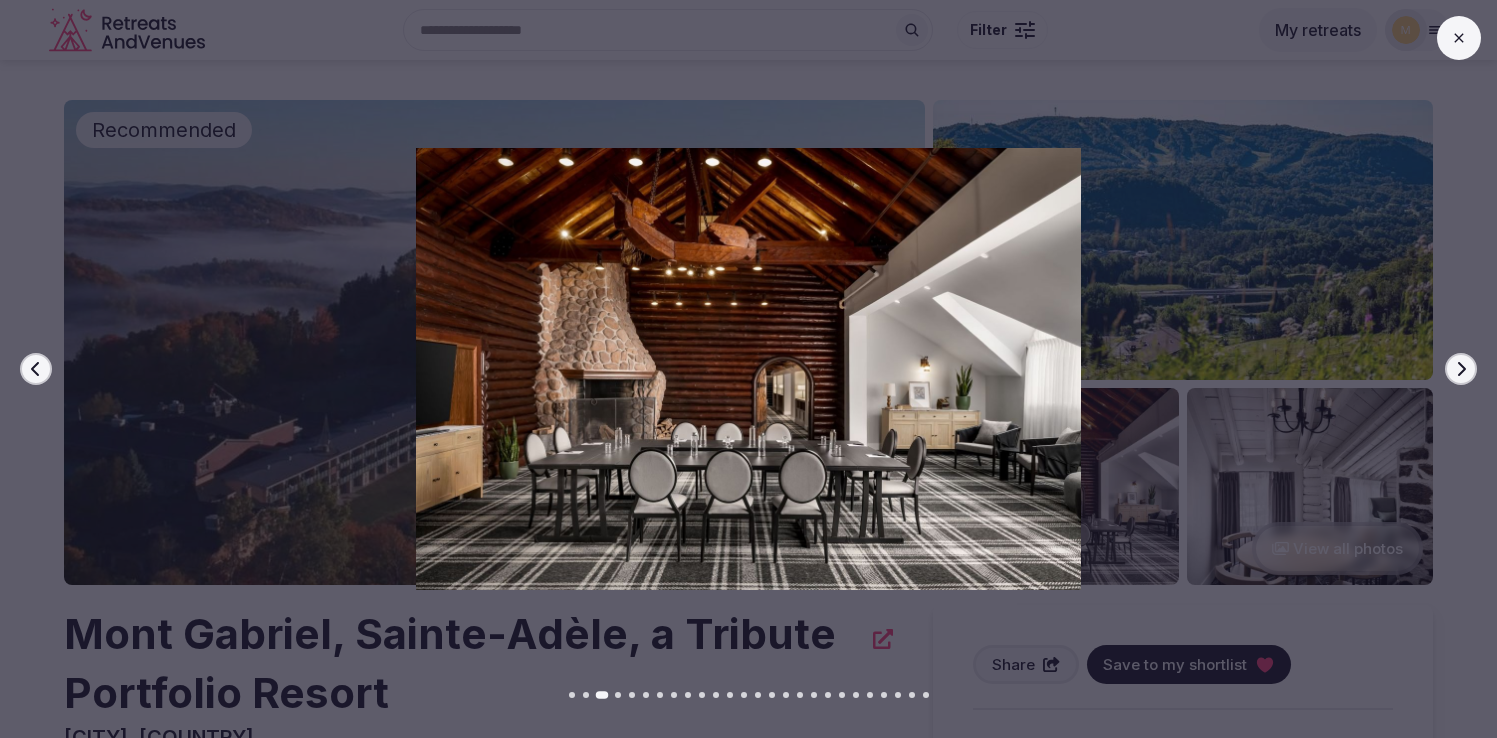 click on "Next slide" at bounding box center [1461, 369] 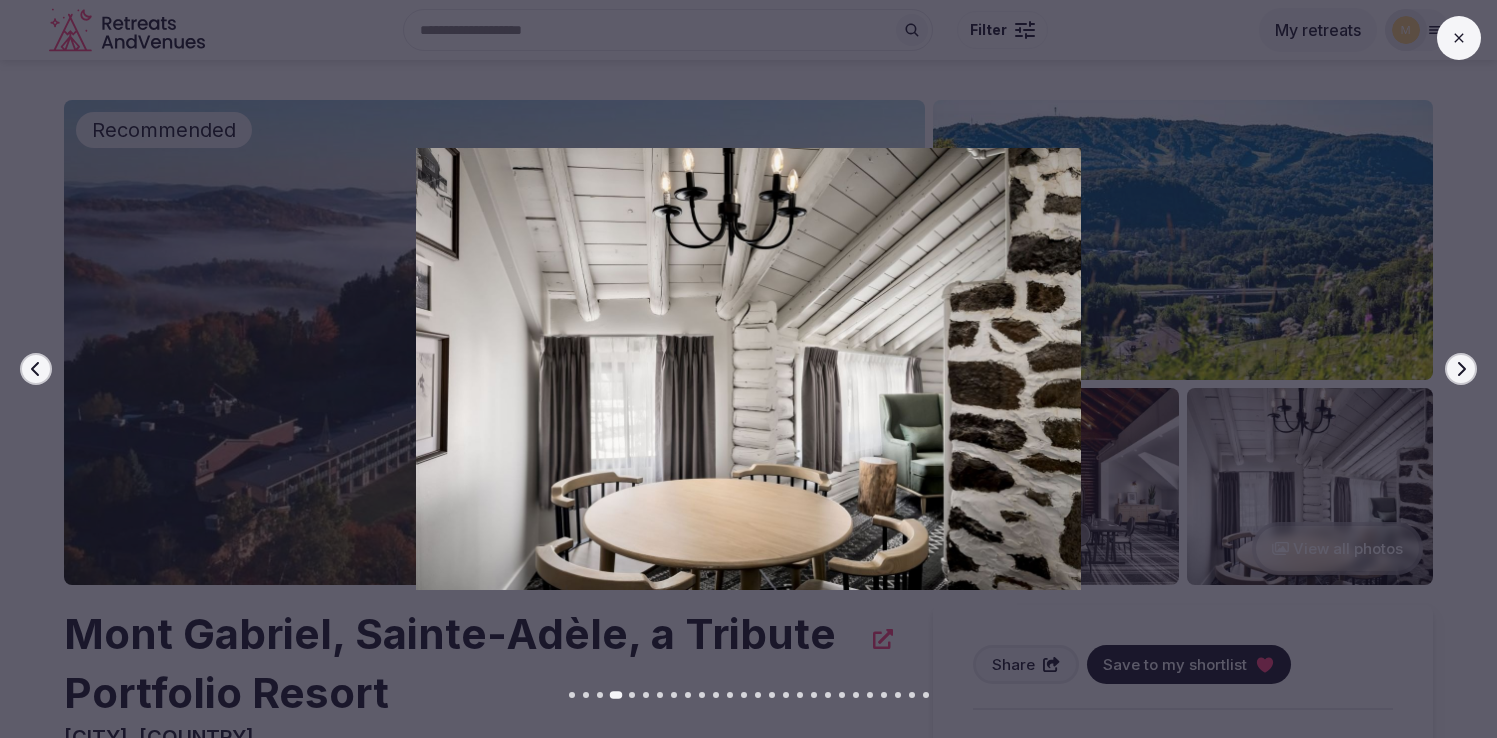 click on "Next slide" at bounding box center [1461, 369] 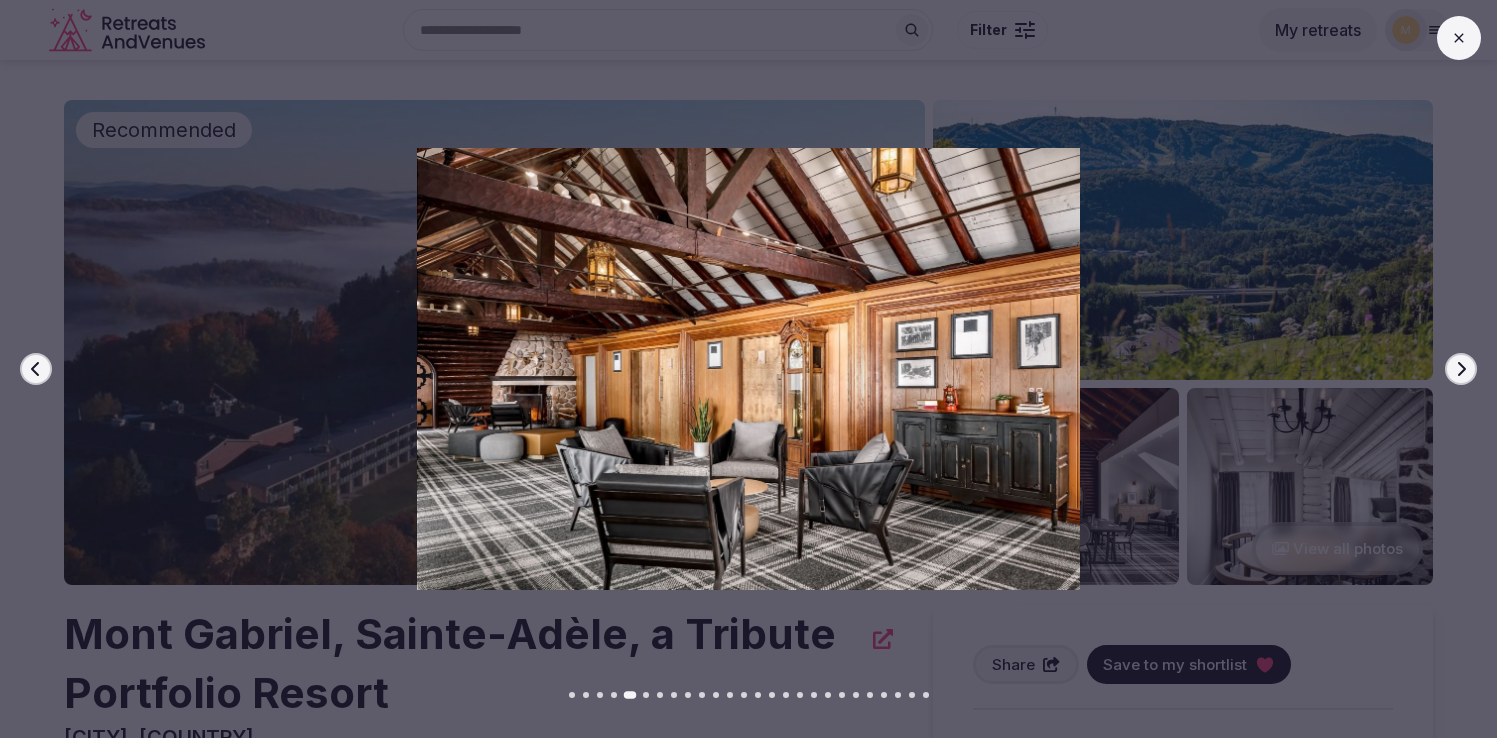 click on "Next slide" at bounding box center (1461, 369) 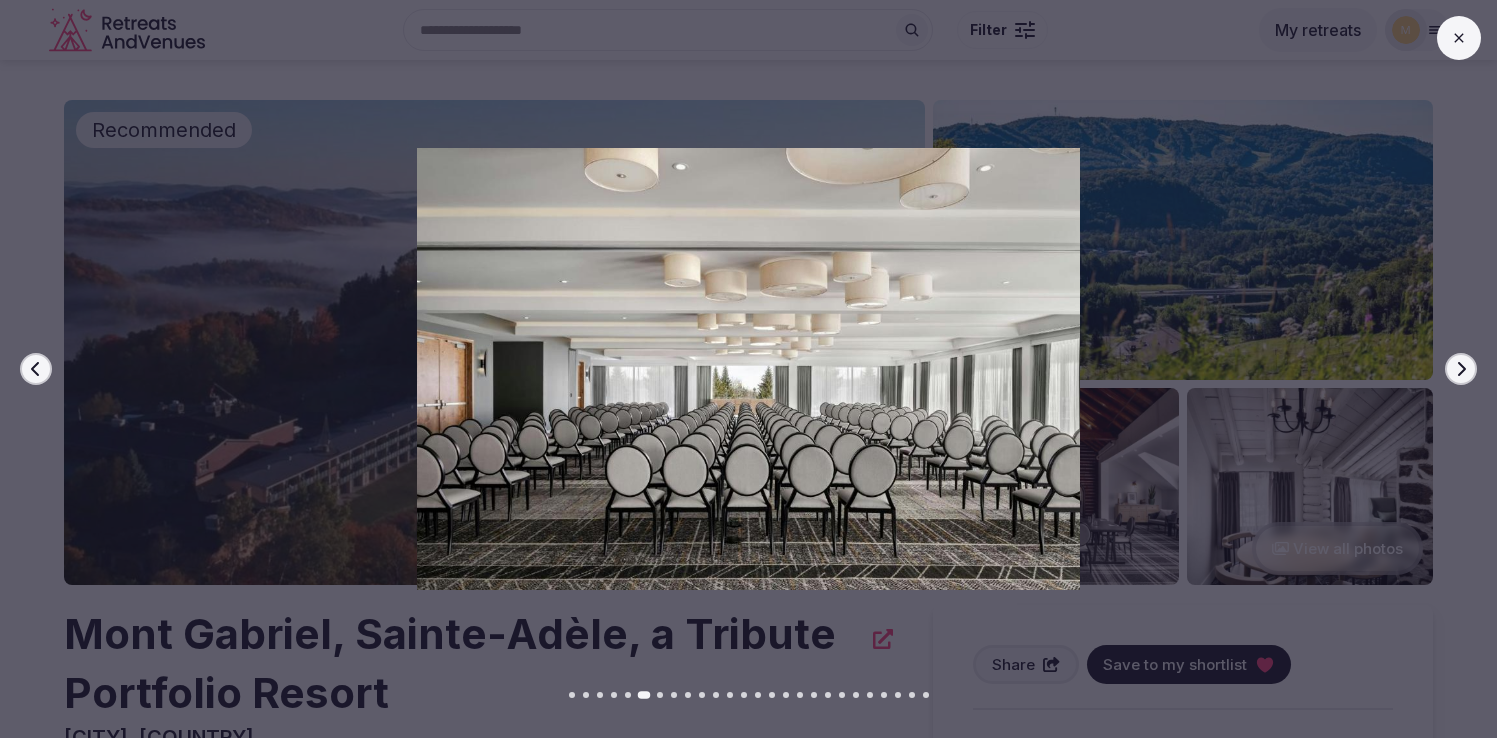 click on "Next slide" at bounding box center (1461, 369) 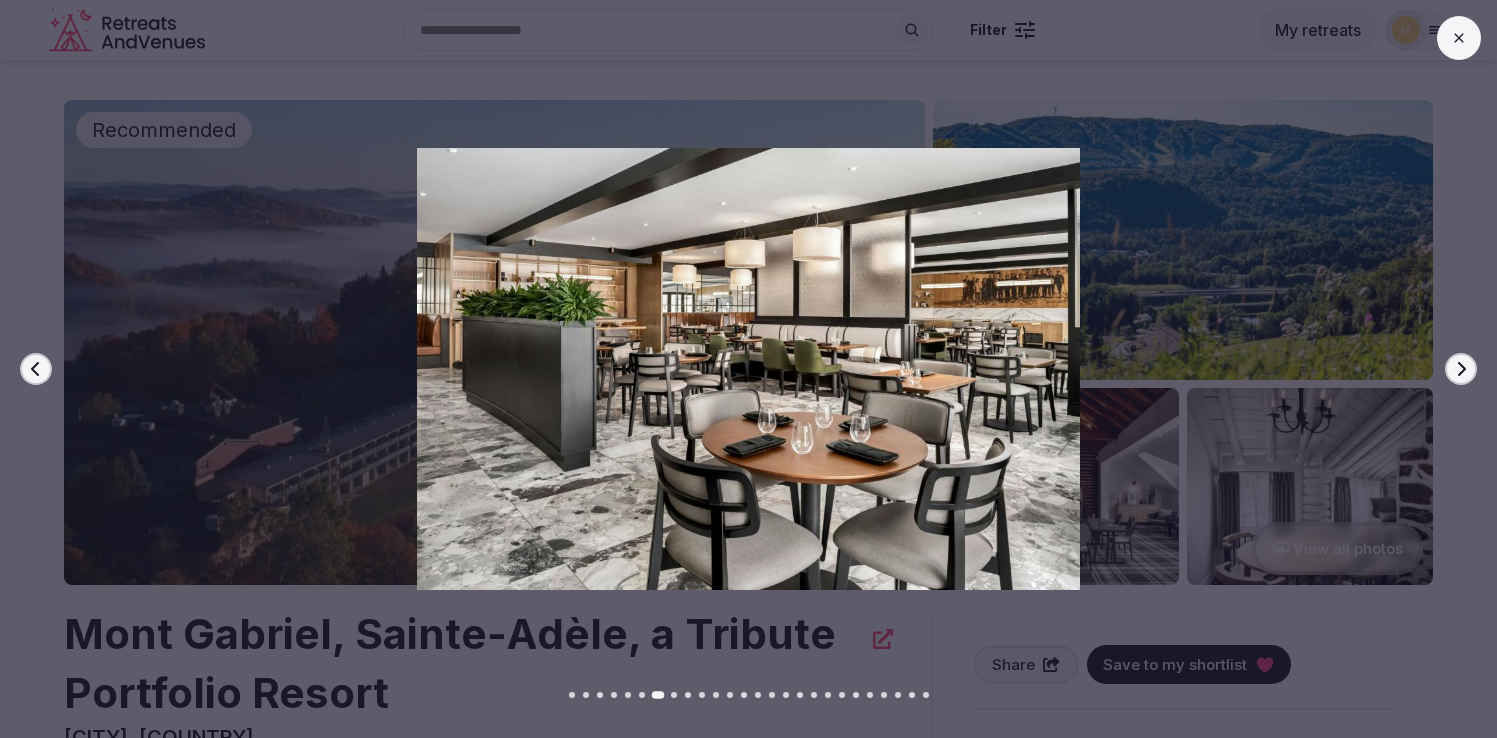 click on "Next slide" at bounding box center (1461, 369) 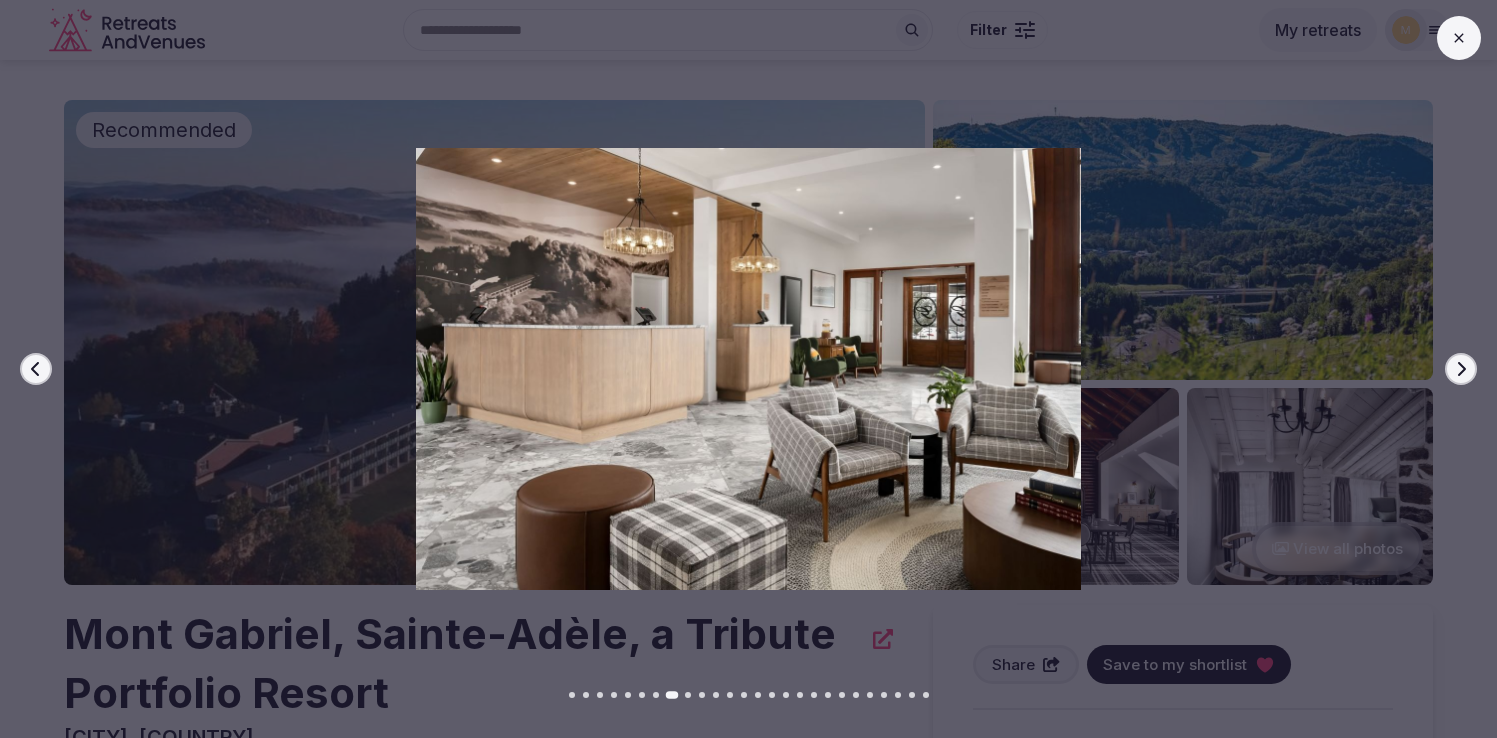 click on "Next slide" at bounding box center (1461, 369) 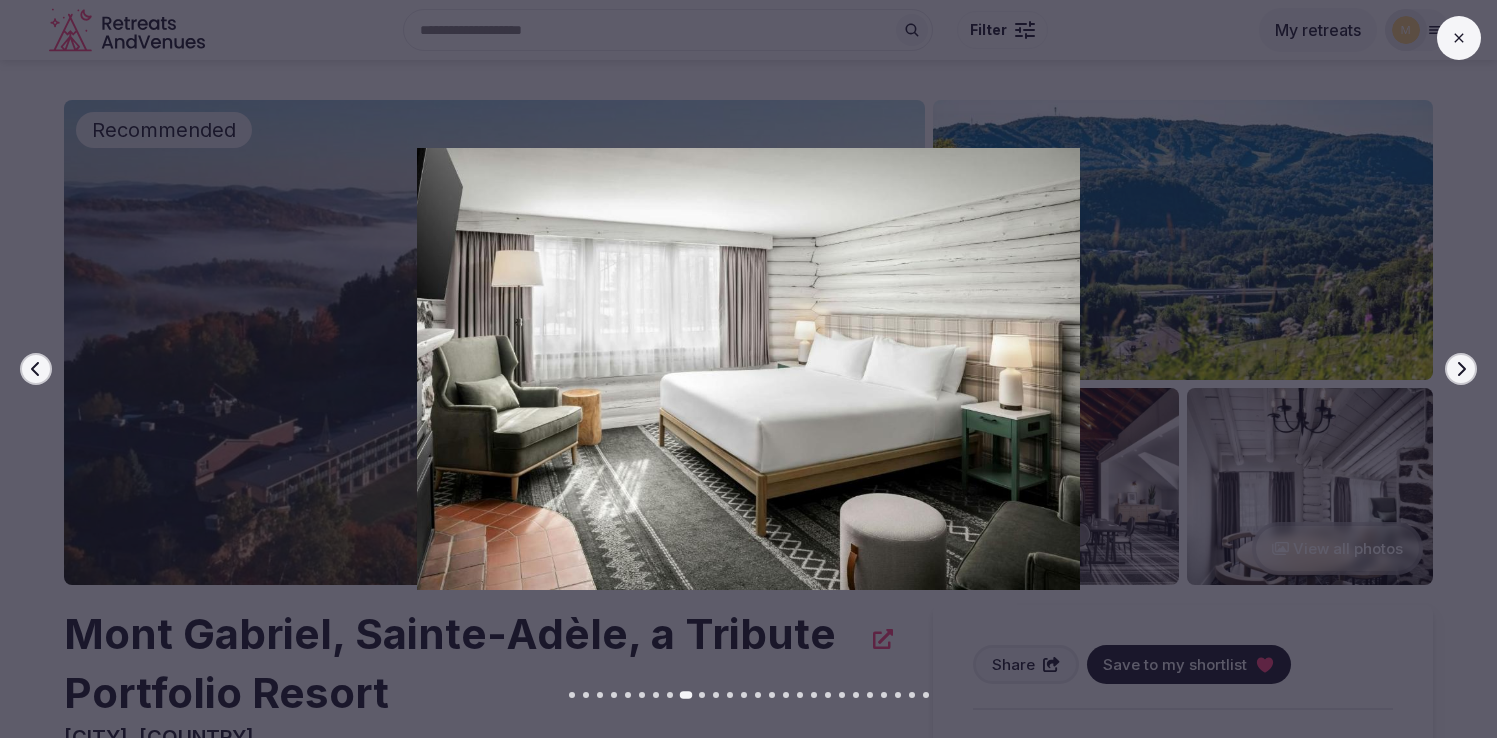 click on "Next slide" at bounding box center [1461, 369] 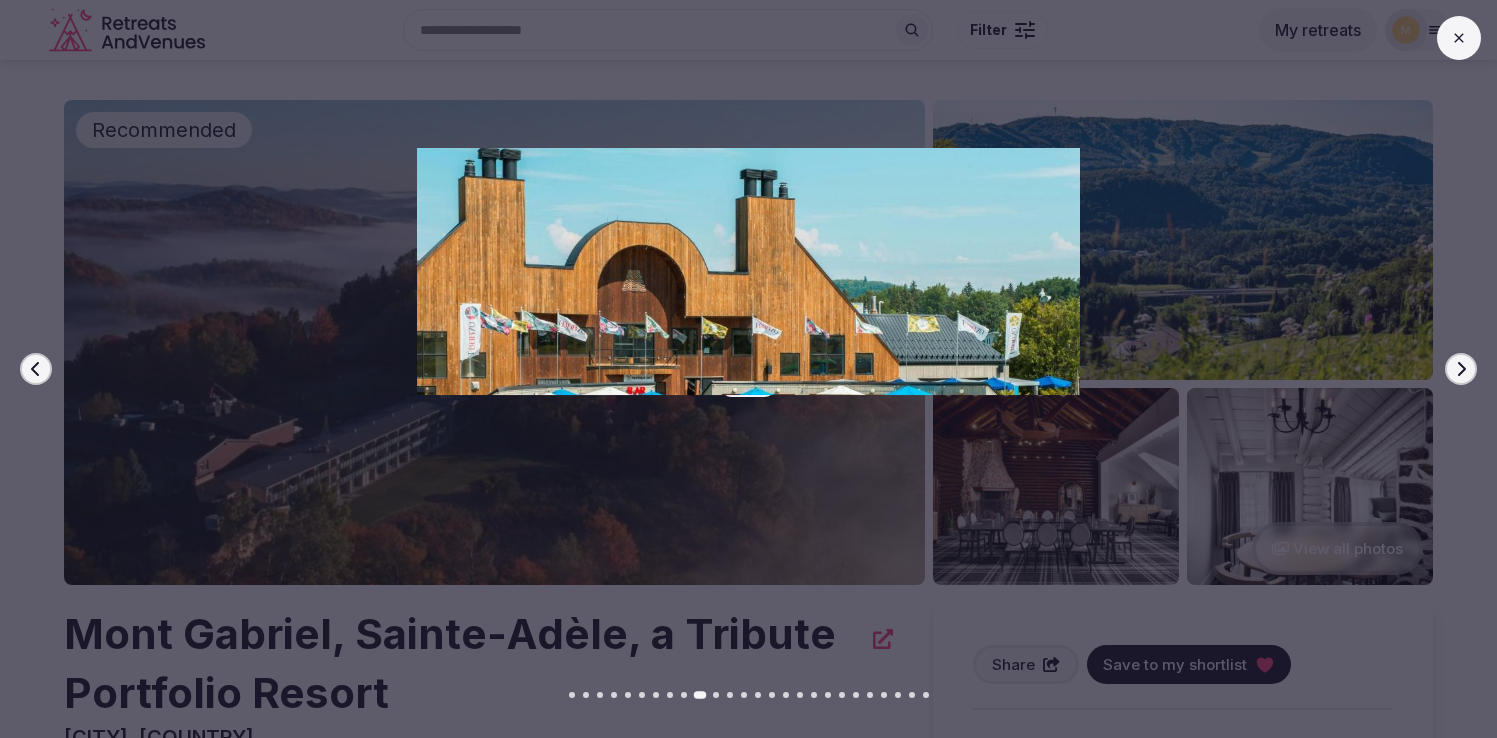 click on "Next slide" at bounding box center (1461, 369) 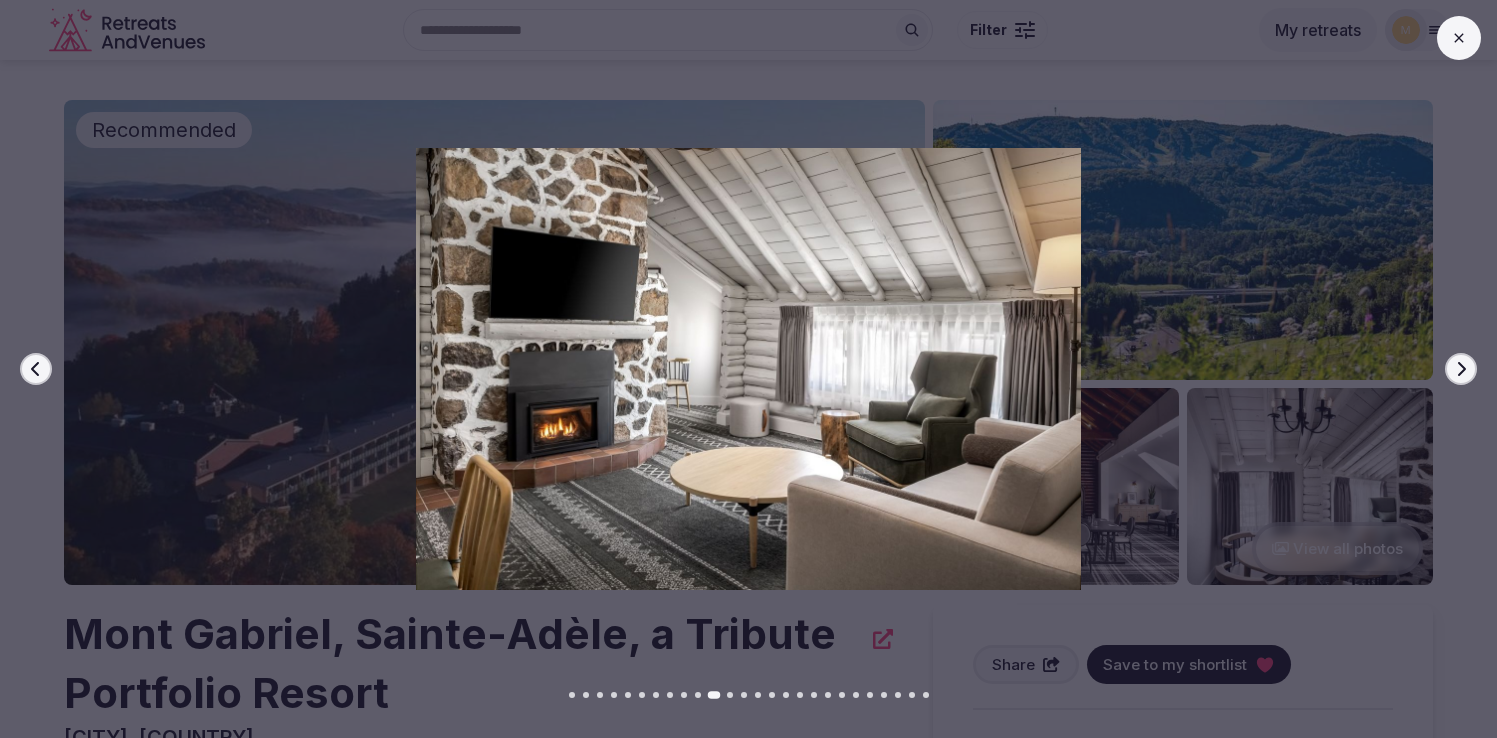 click on "Next slide" at bounding box center (1461, 369) 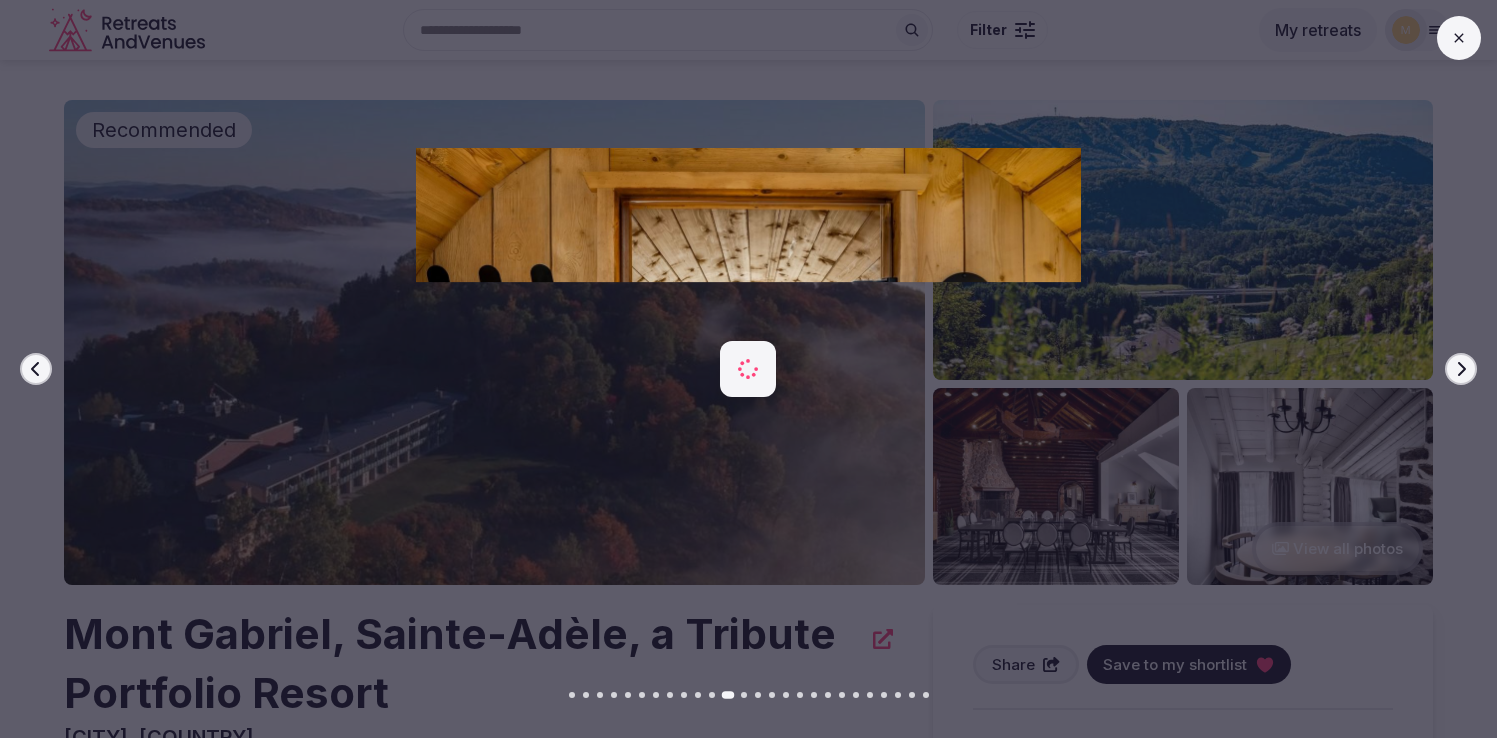 click on "Next slide" at bounding box center [1461, 369] 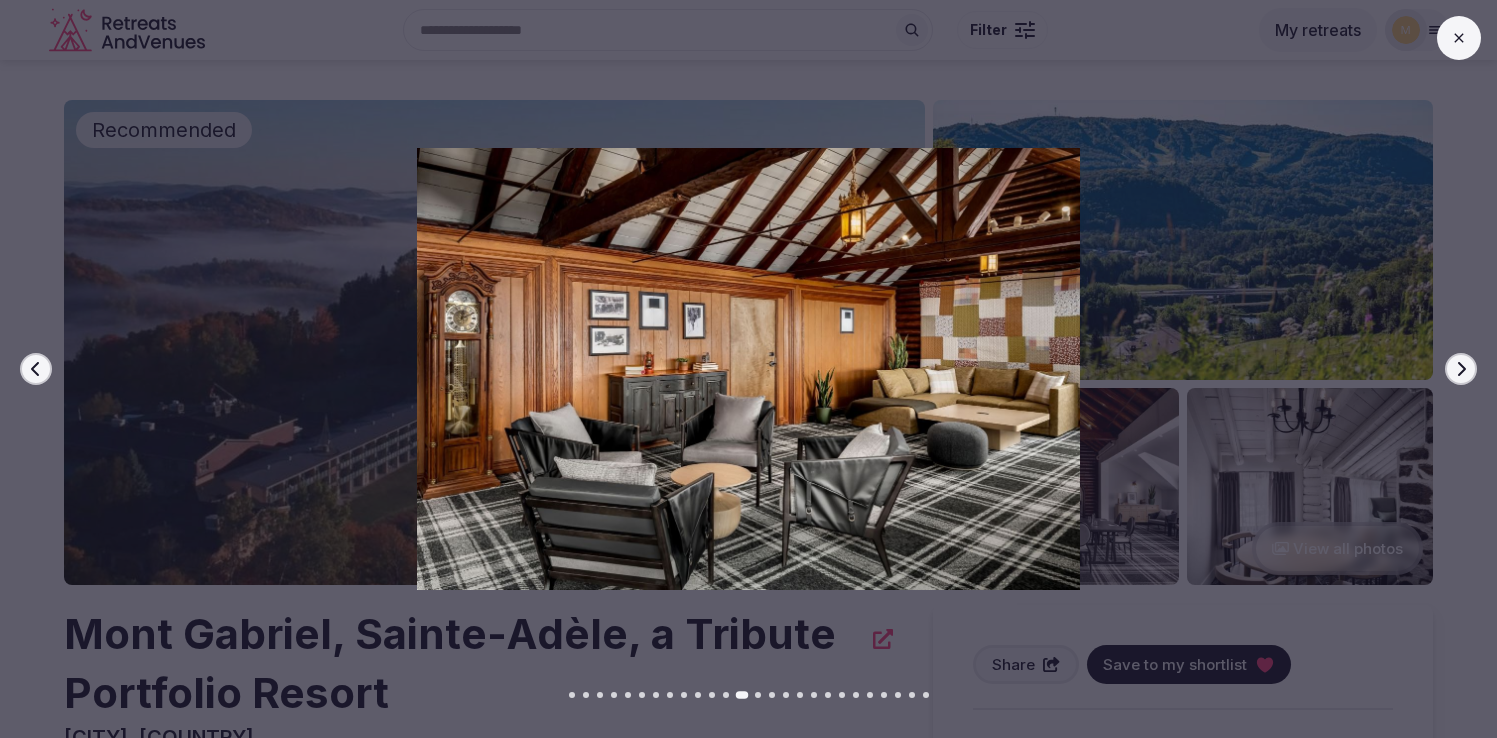 click on "Next slide" at bounding box center [1461, 369] 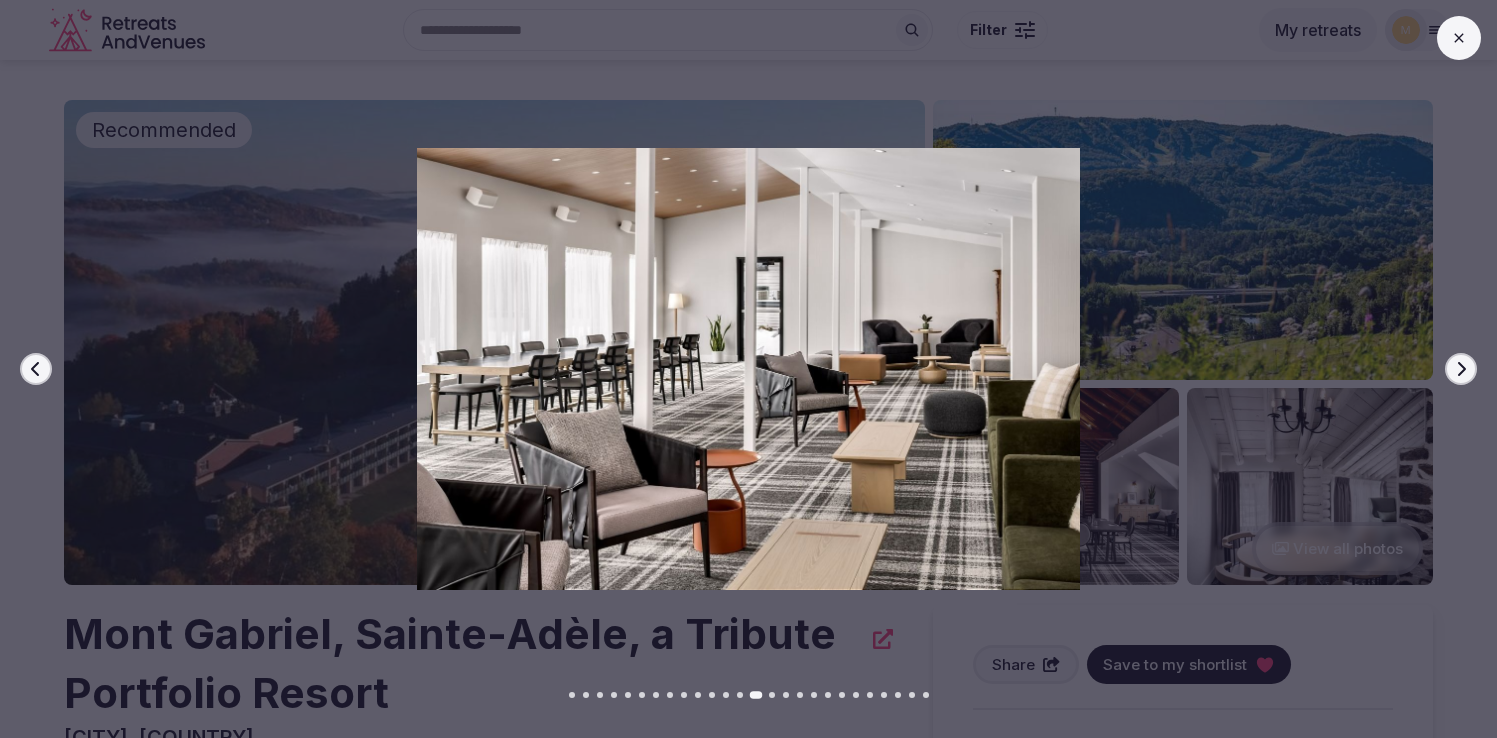 click on "Next slide" at bounding box center (1461, 369) 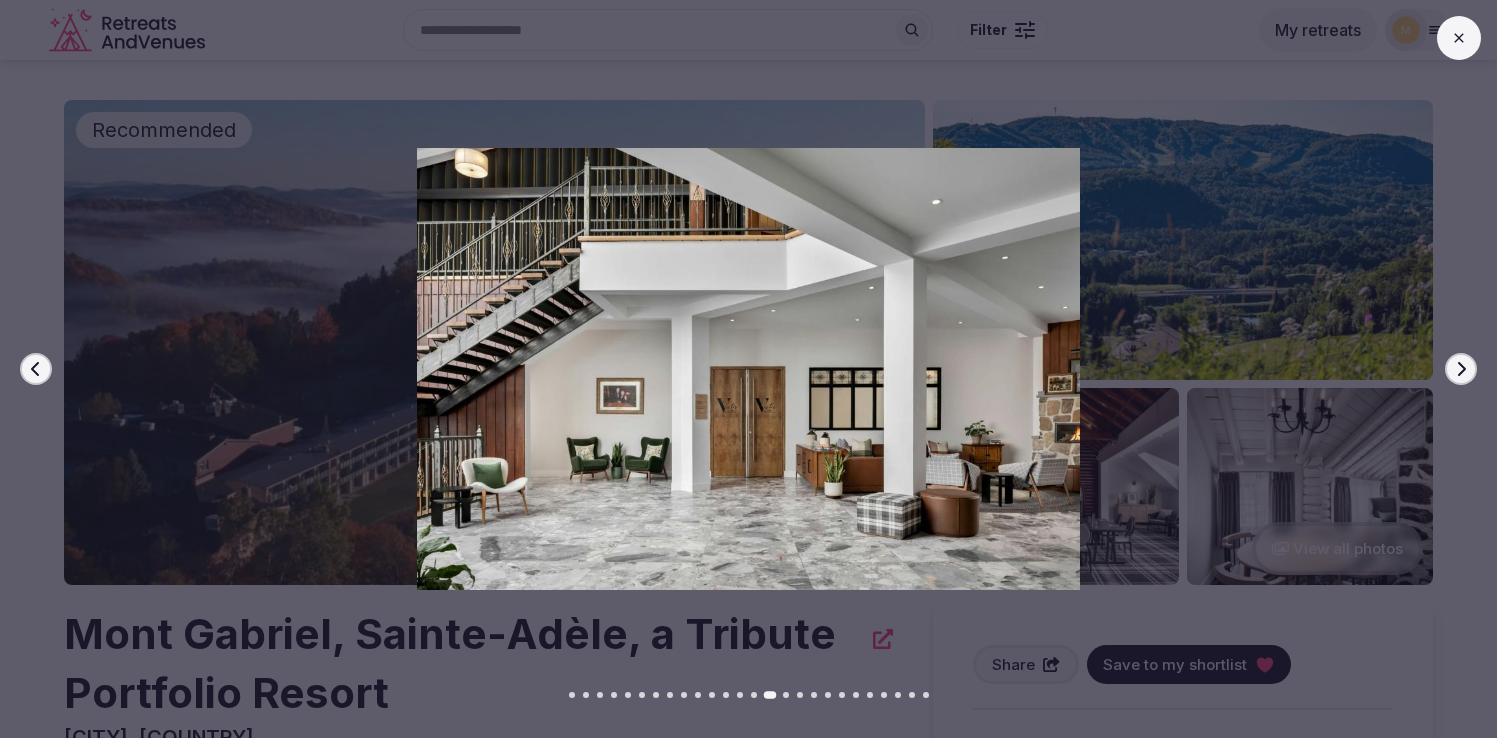 click on "Next slide" at bounding box center (1461, 369) 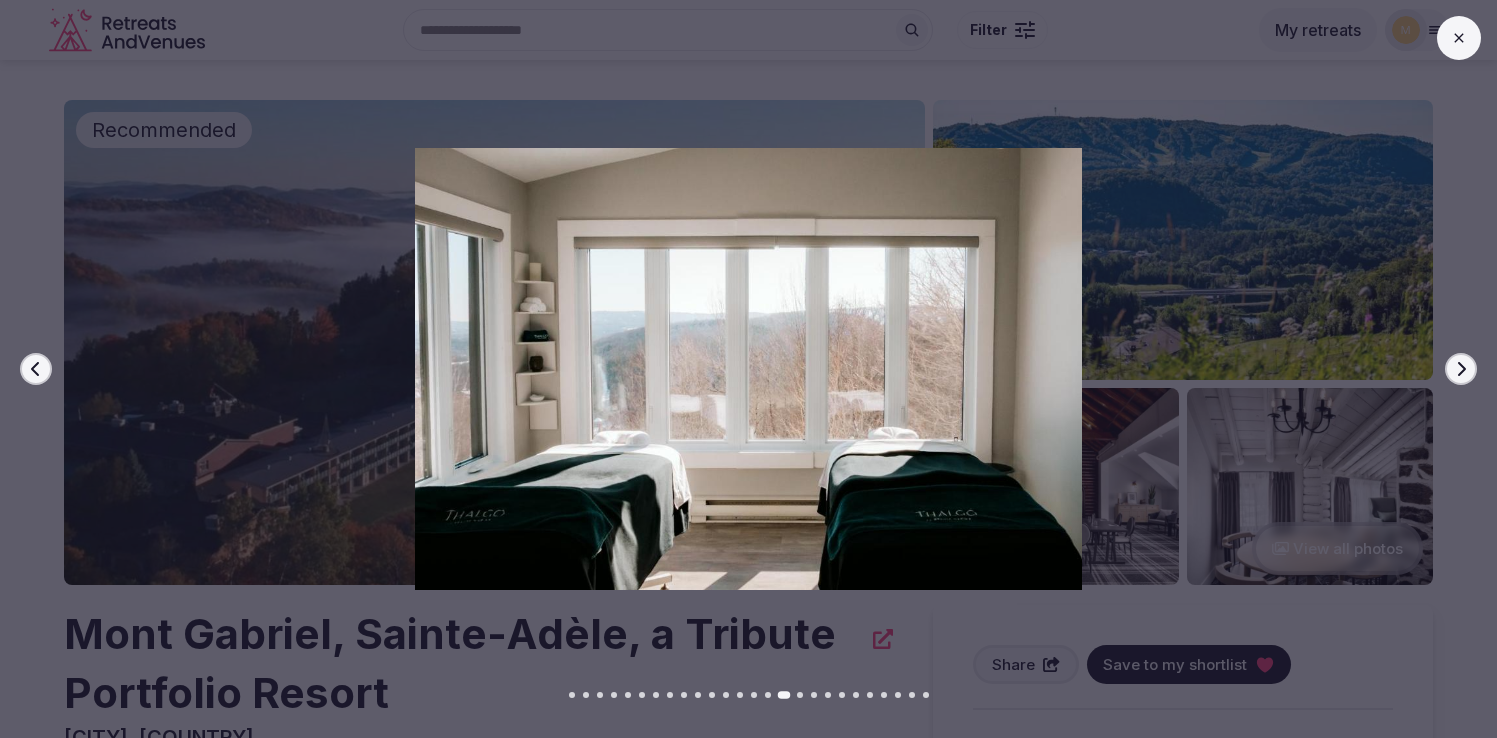 click on "Next slide" at bounding box center [1461, 369] 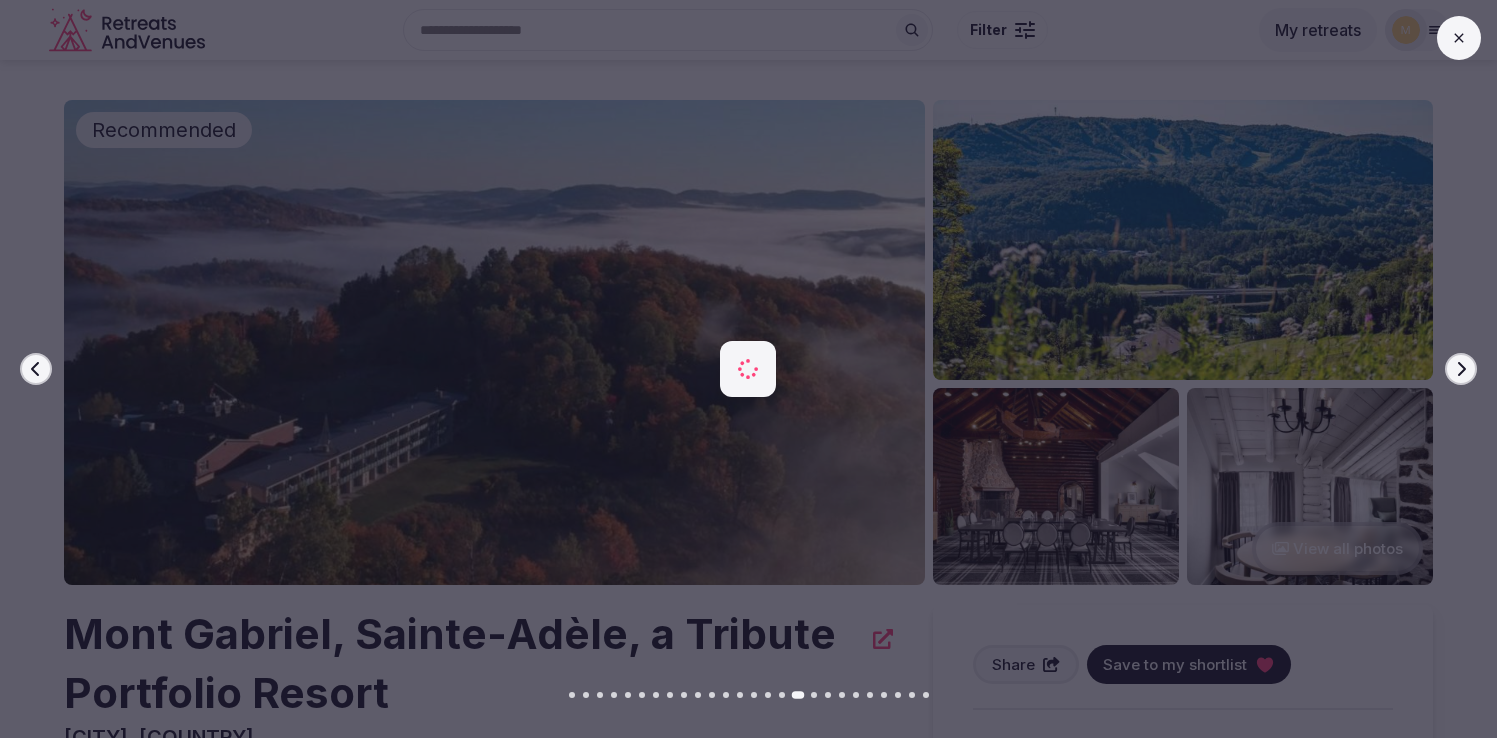click on "Next slide" at bounding box center [1461, 369] 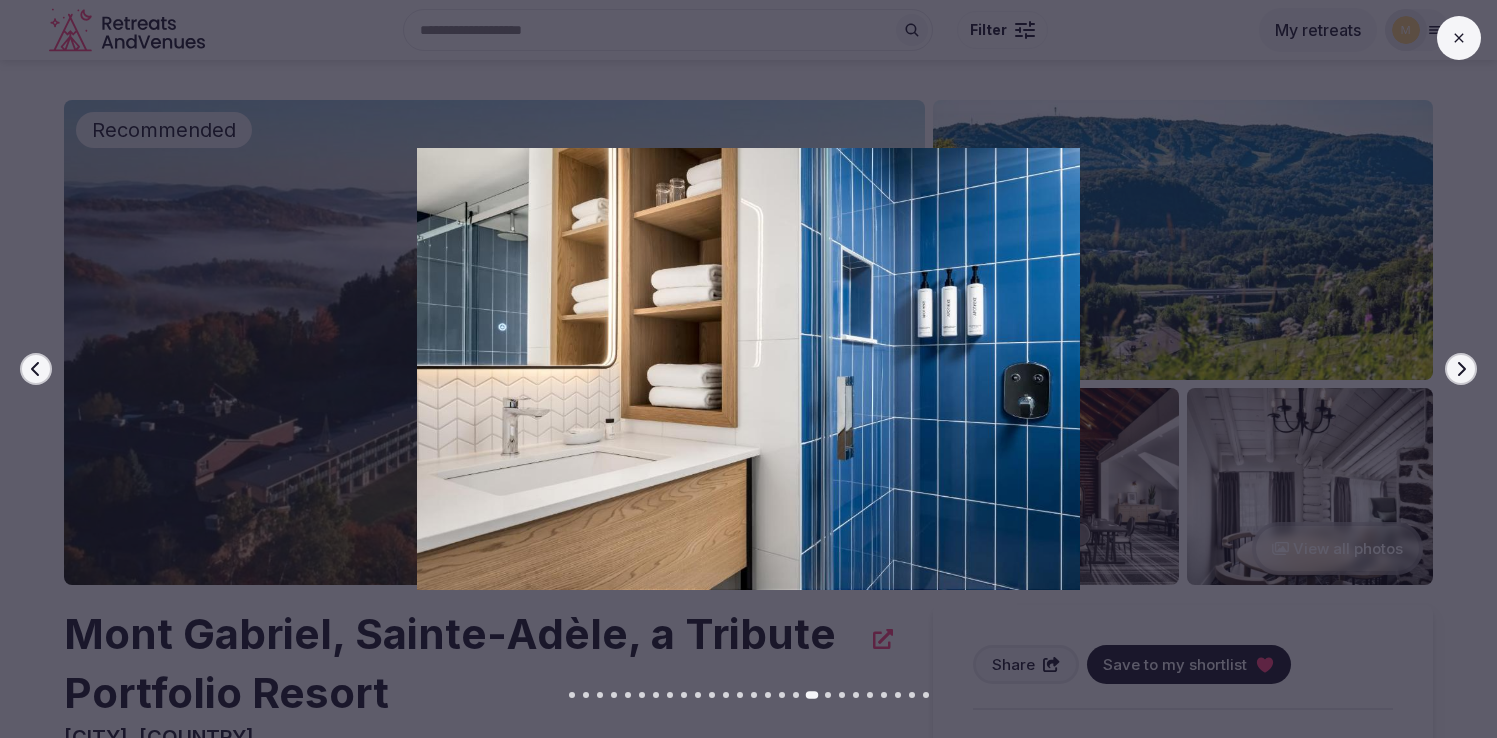 click on "Next slide" at bounding box center [1461, 369] 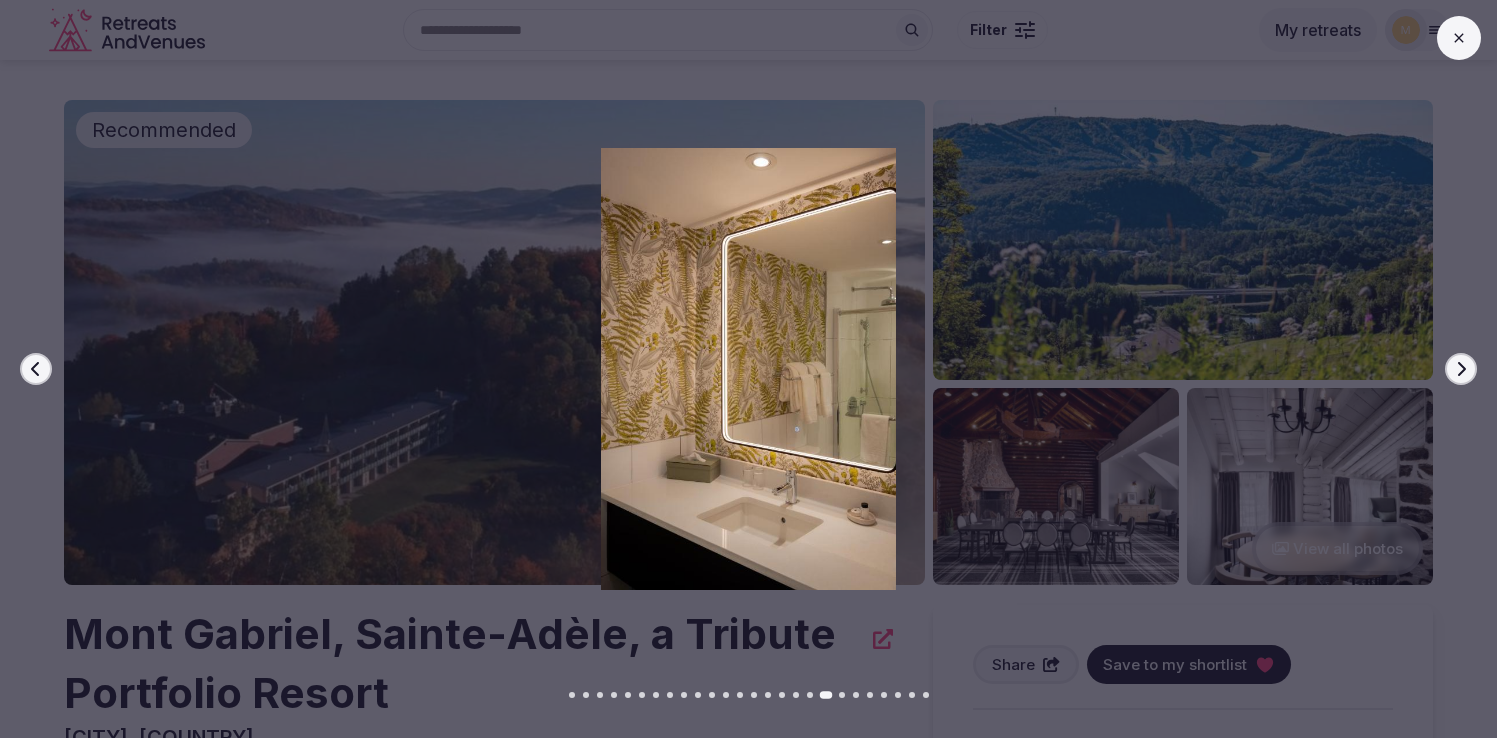 click on "Next slide" at bounding box center (1461, 369) 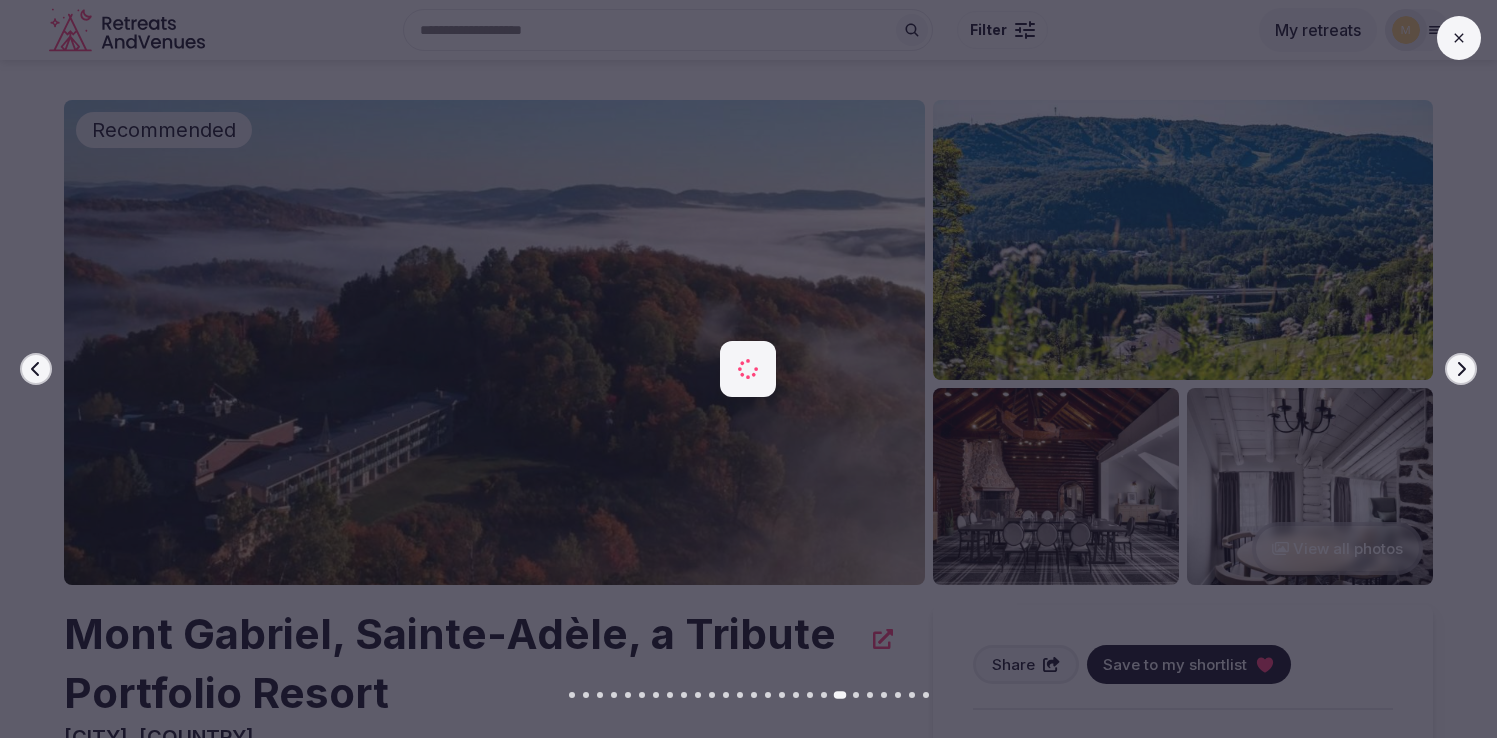 click on "Next slide" at bounding box center (1461, 369) 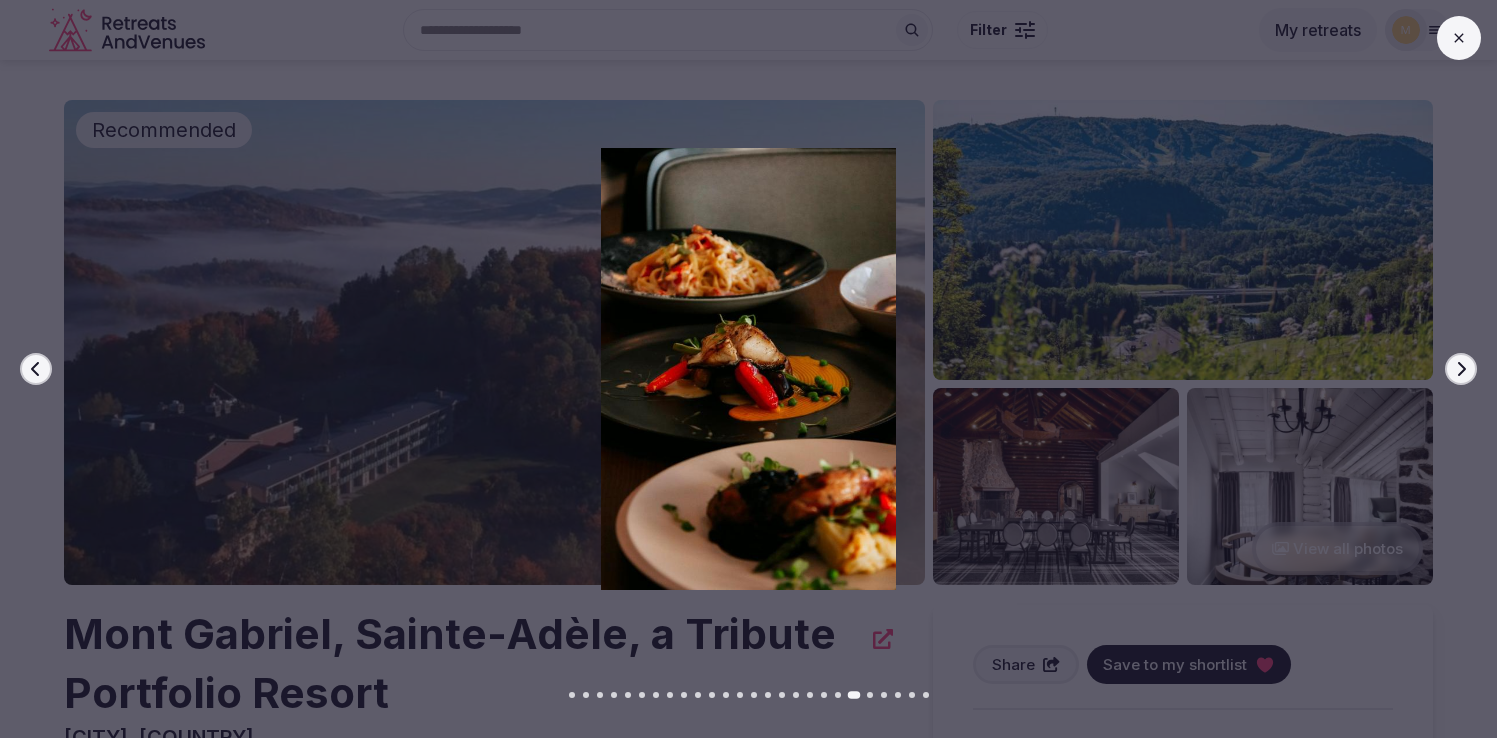 click on "Next slide" at bounding box center [1461, 369] 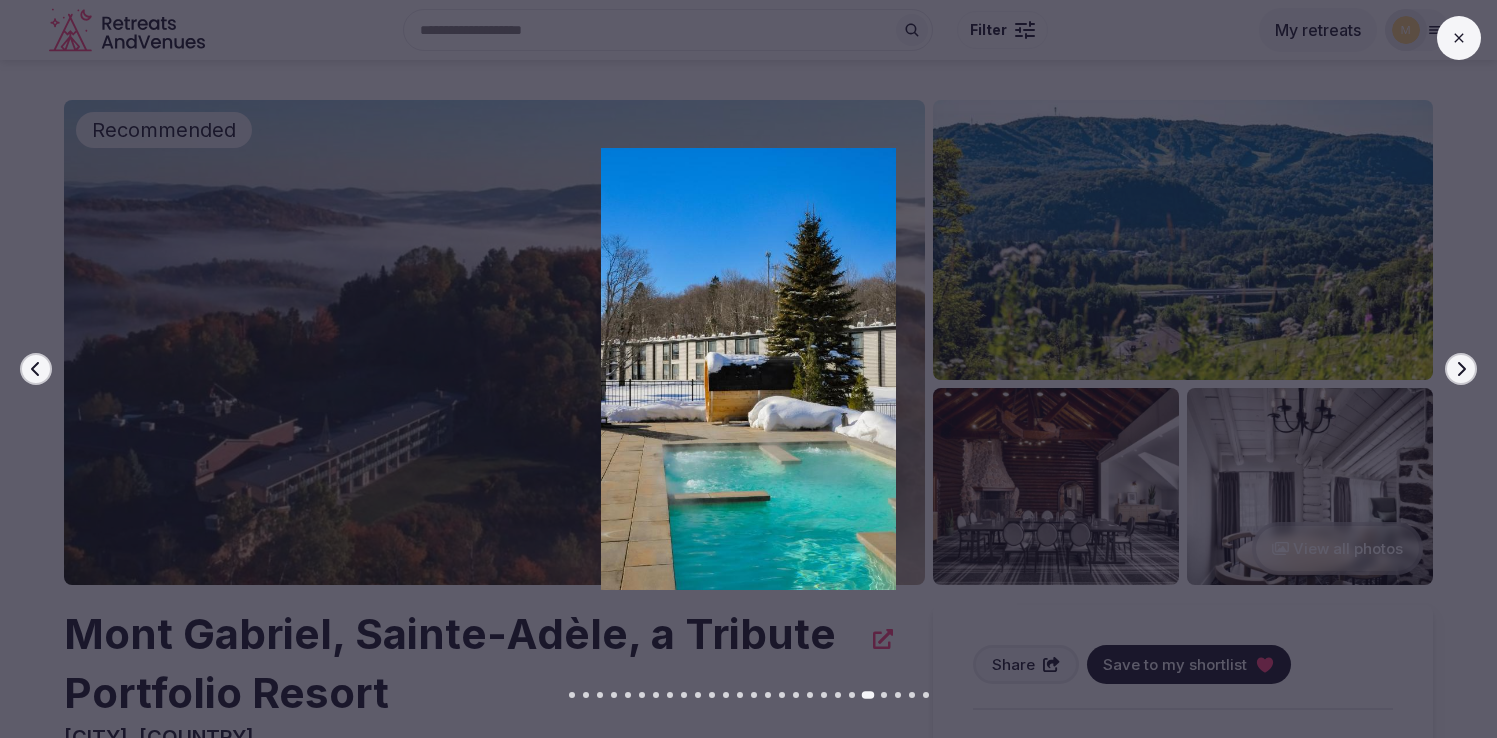 click at bounding box center [1459, 38] 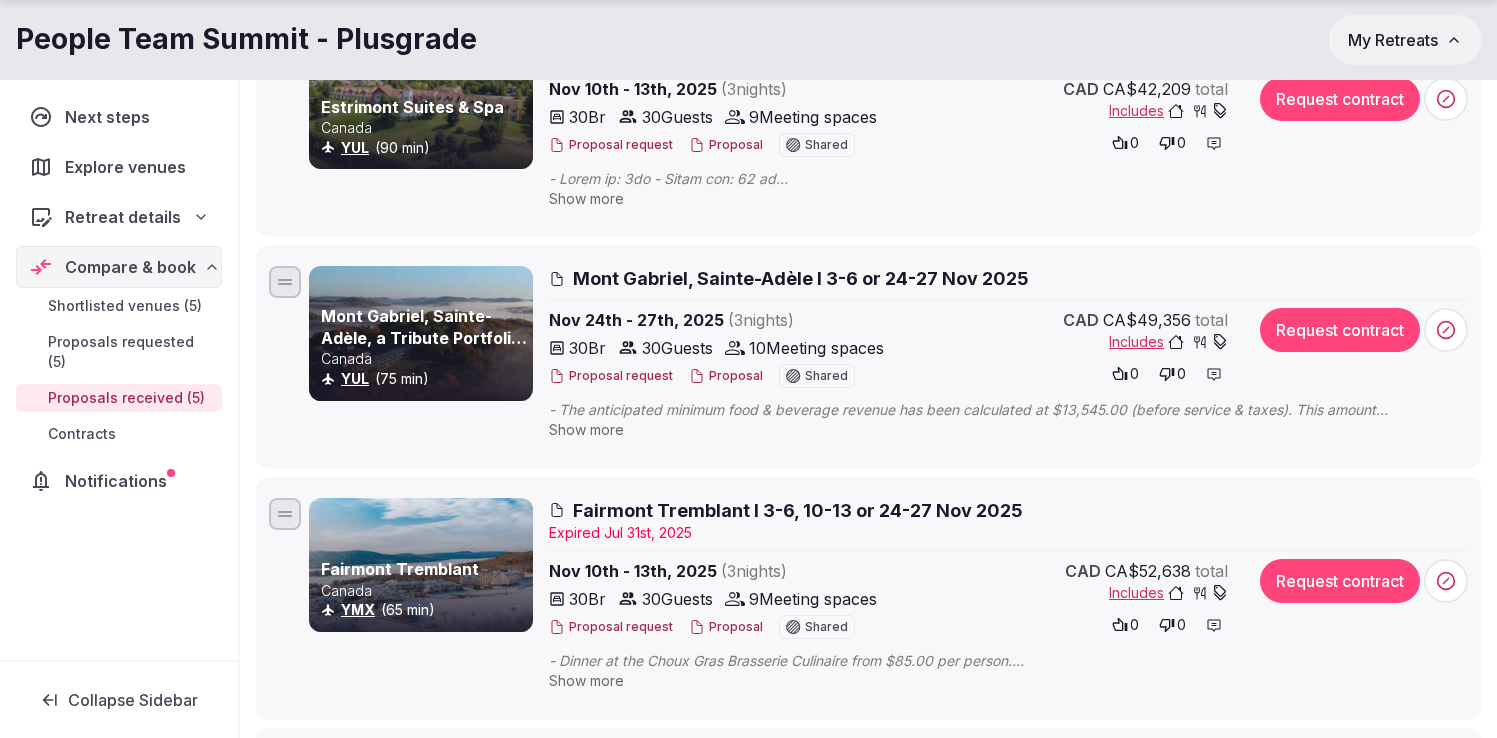 scroll, scrollTop: 371, scrollLeft: 0, axis: vertical 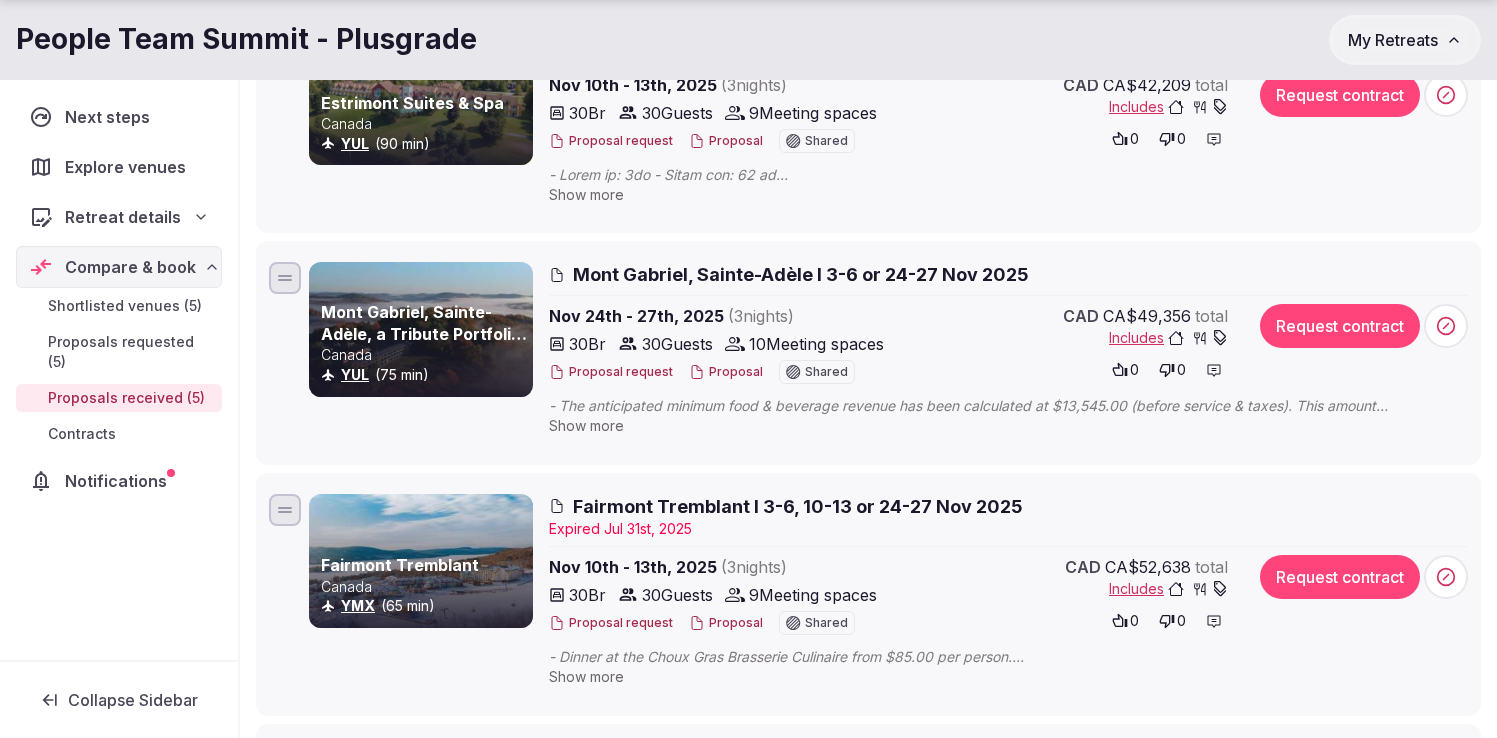 click on "Show more" at bounding box center [586, 425] 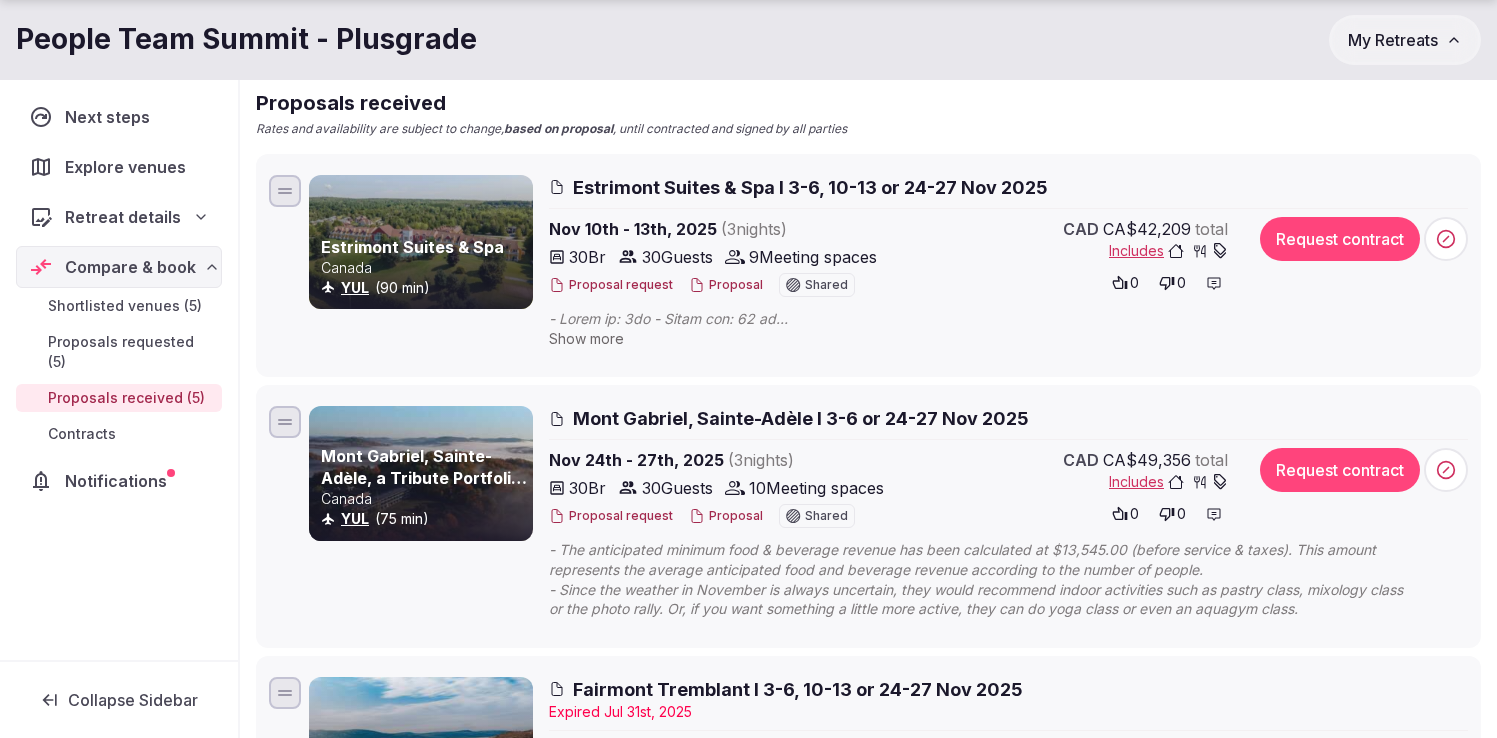 scroll, scrollTop: 233, scrollLeft: 0, axis: vertical 